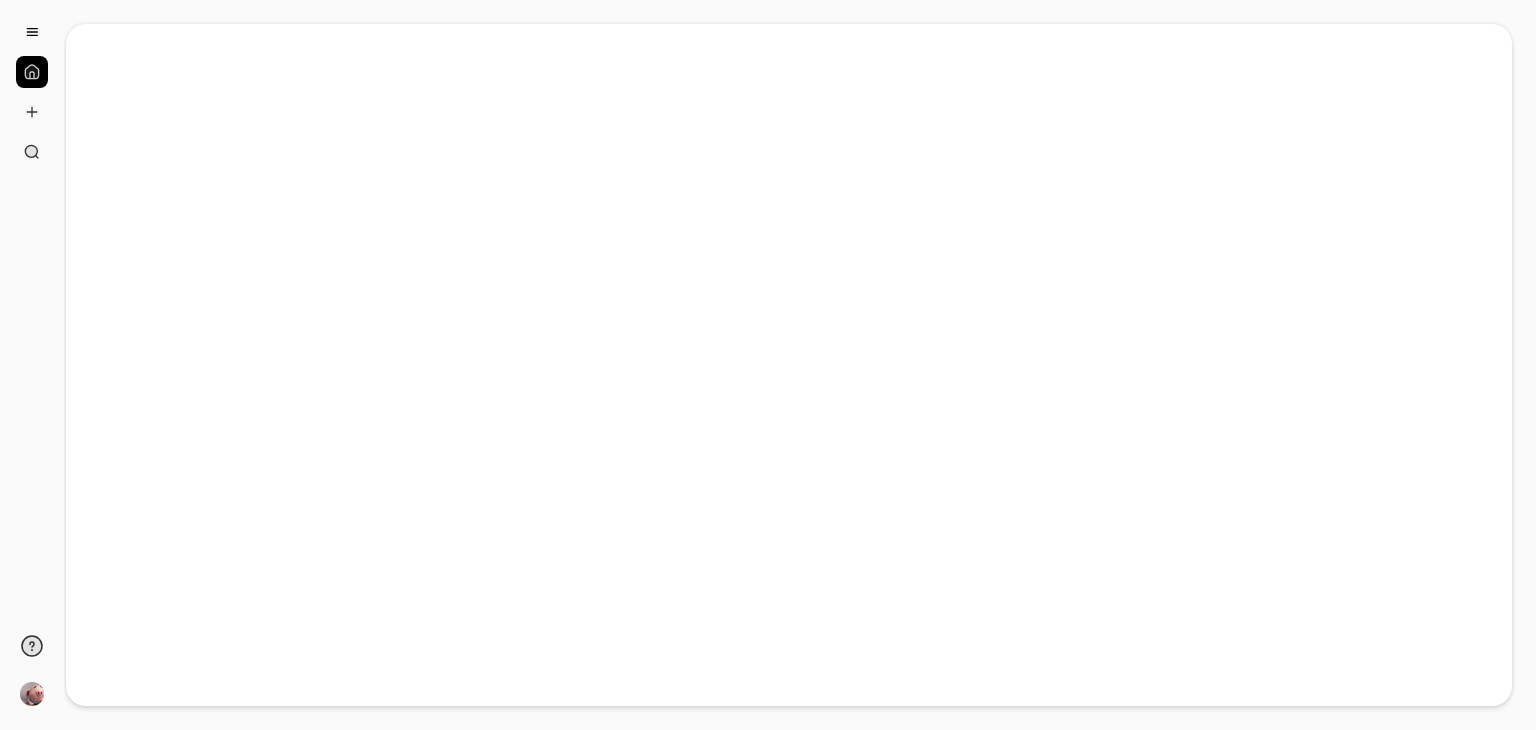 scroll, scrollTop: 0, scrollLeft: 0, axis: both 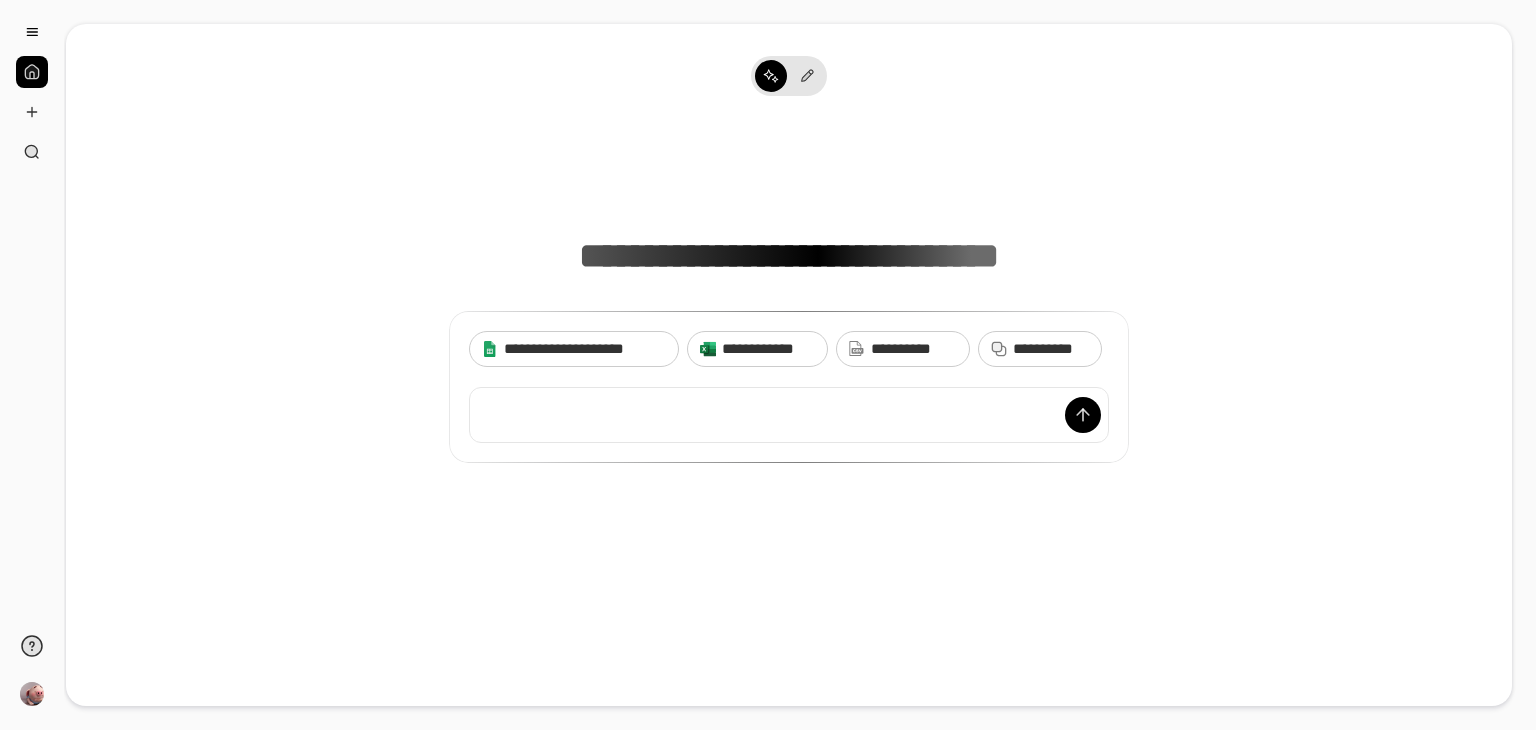 click at bounding box center (789, 415) 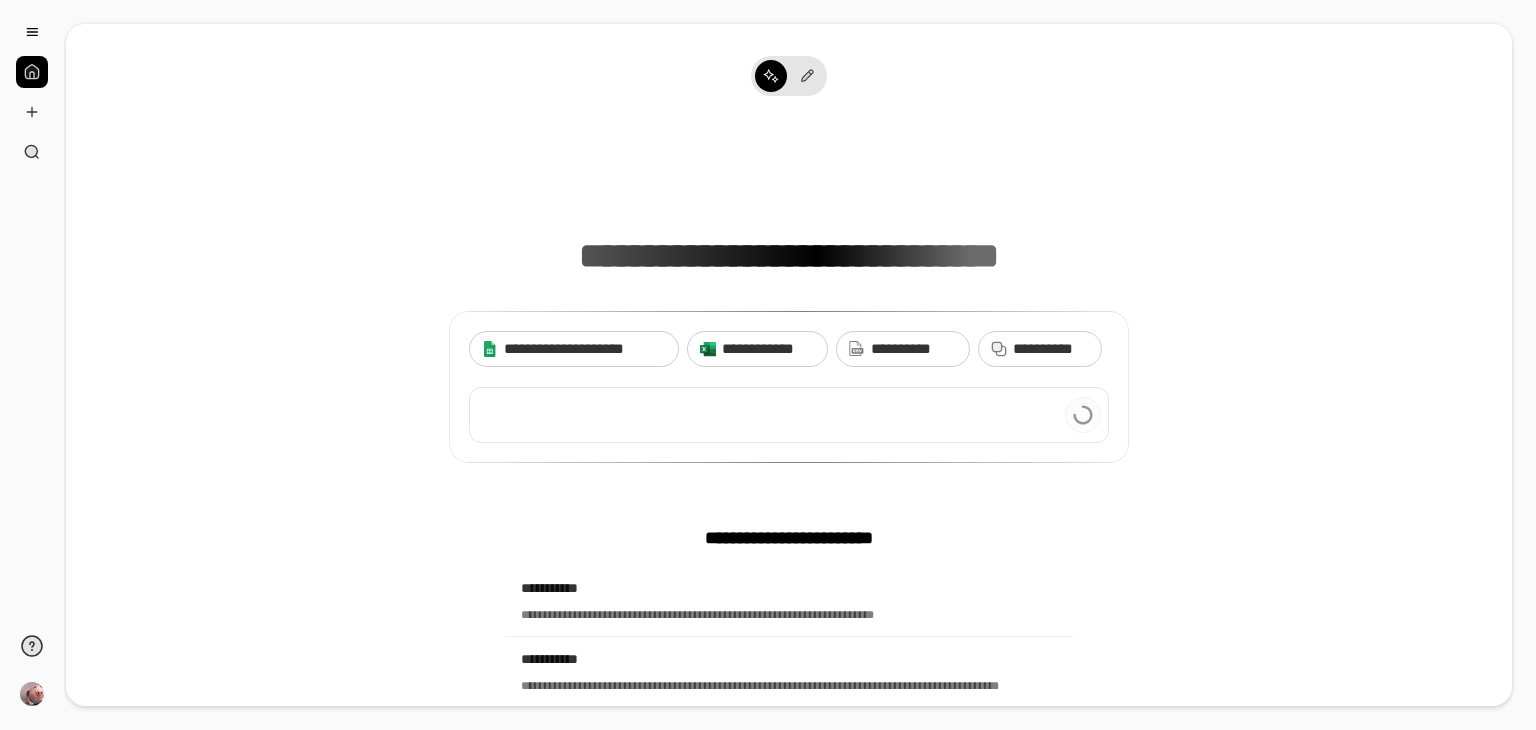 scroll, scrollTop: 100, scrollLeft: 0, axis: vertical 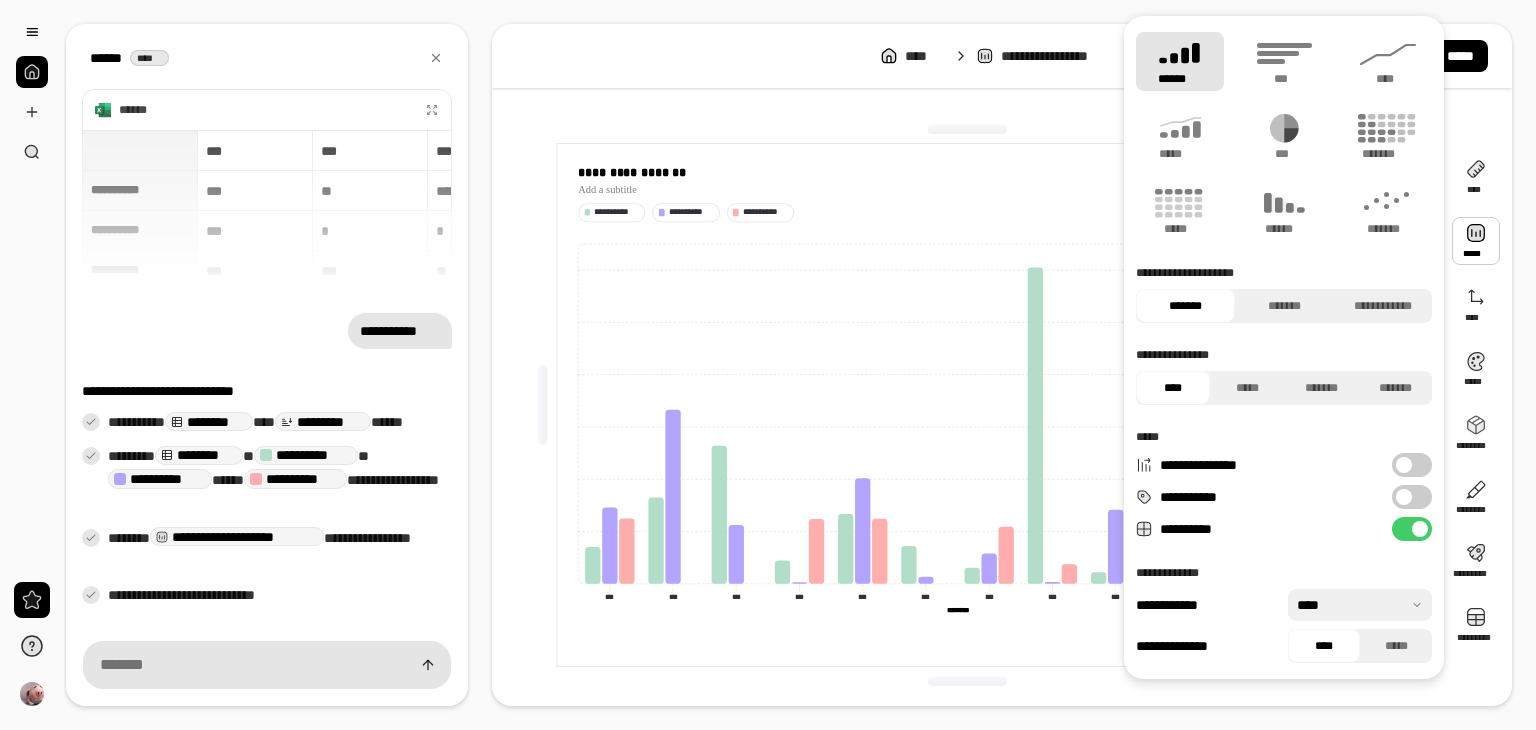click at bounding box center (1404, 497) 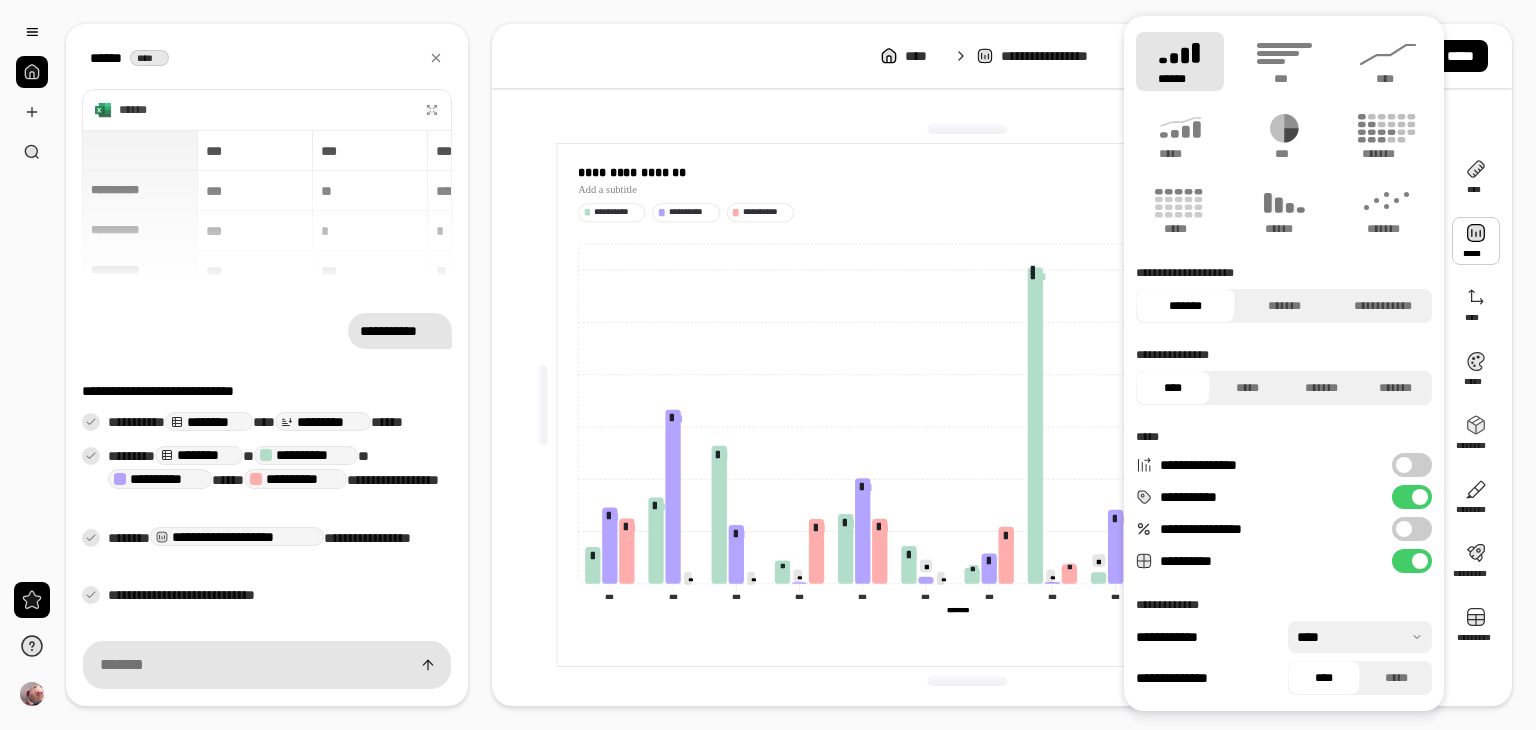 click at bounding box center [1404, 465] 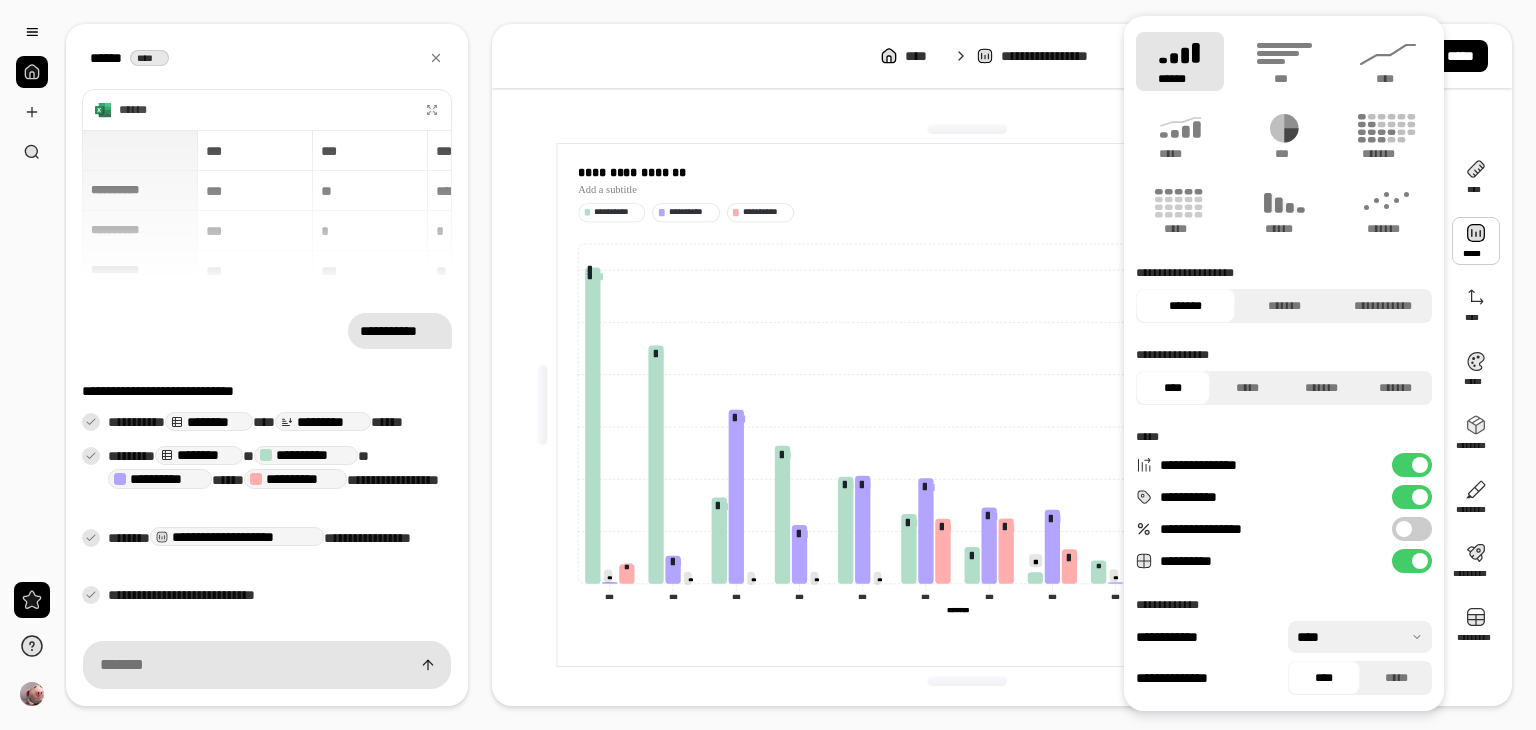 click on "**********" at bounding box center (1412, 465) 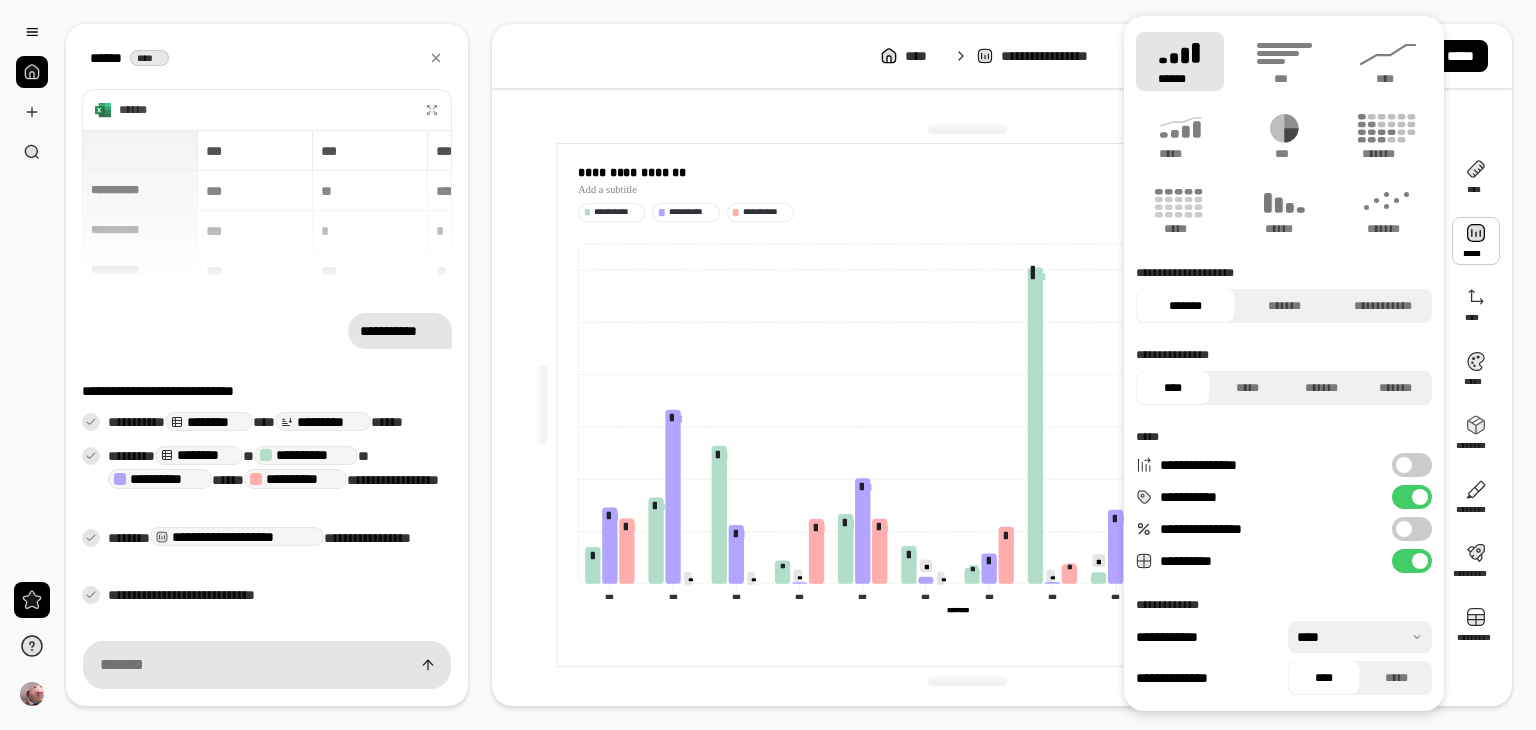 click at bounding box center (1420, 497) 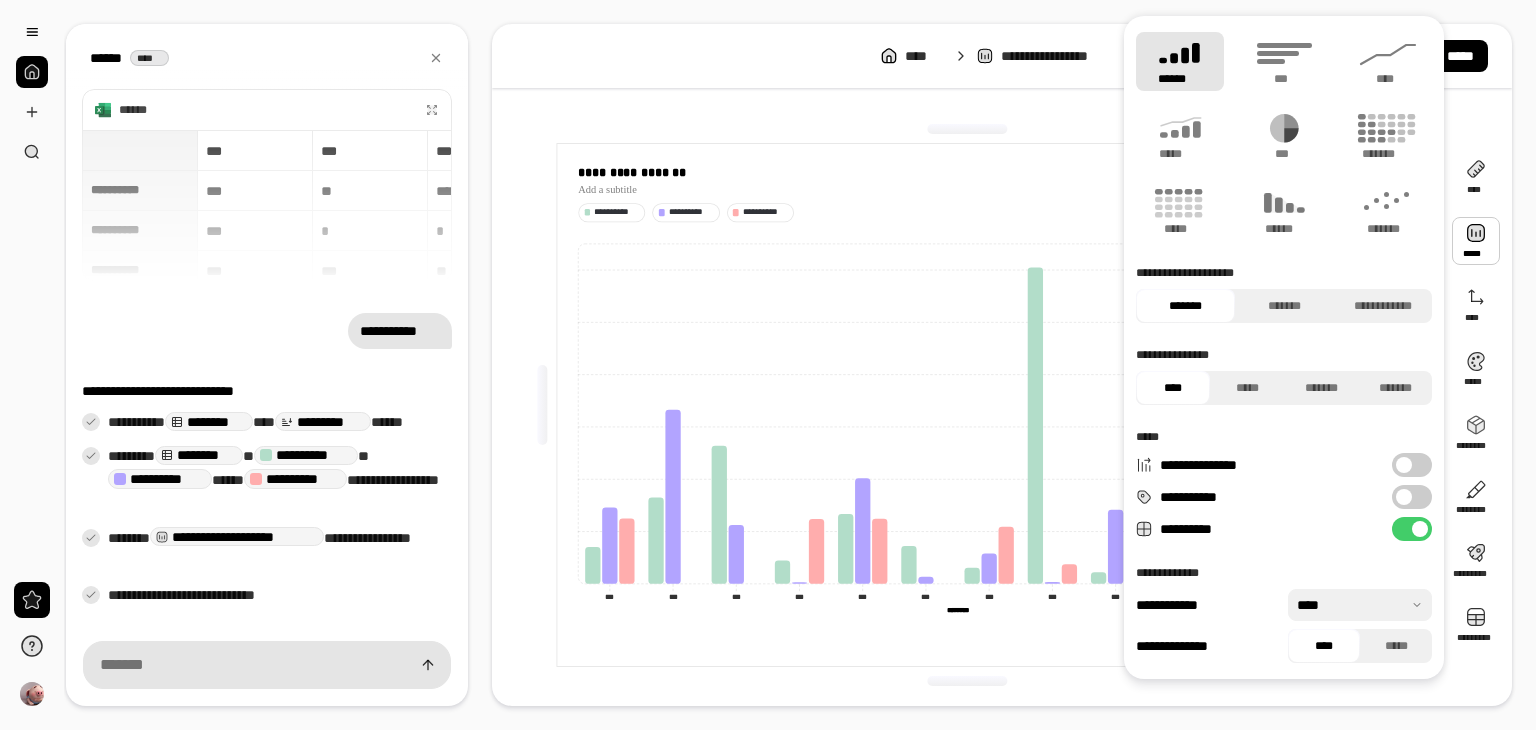 click at bounding box center (32, 72) 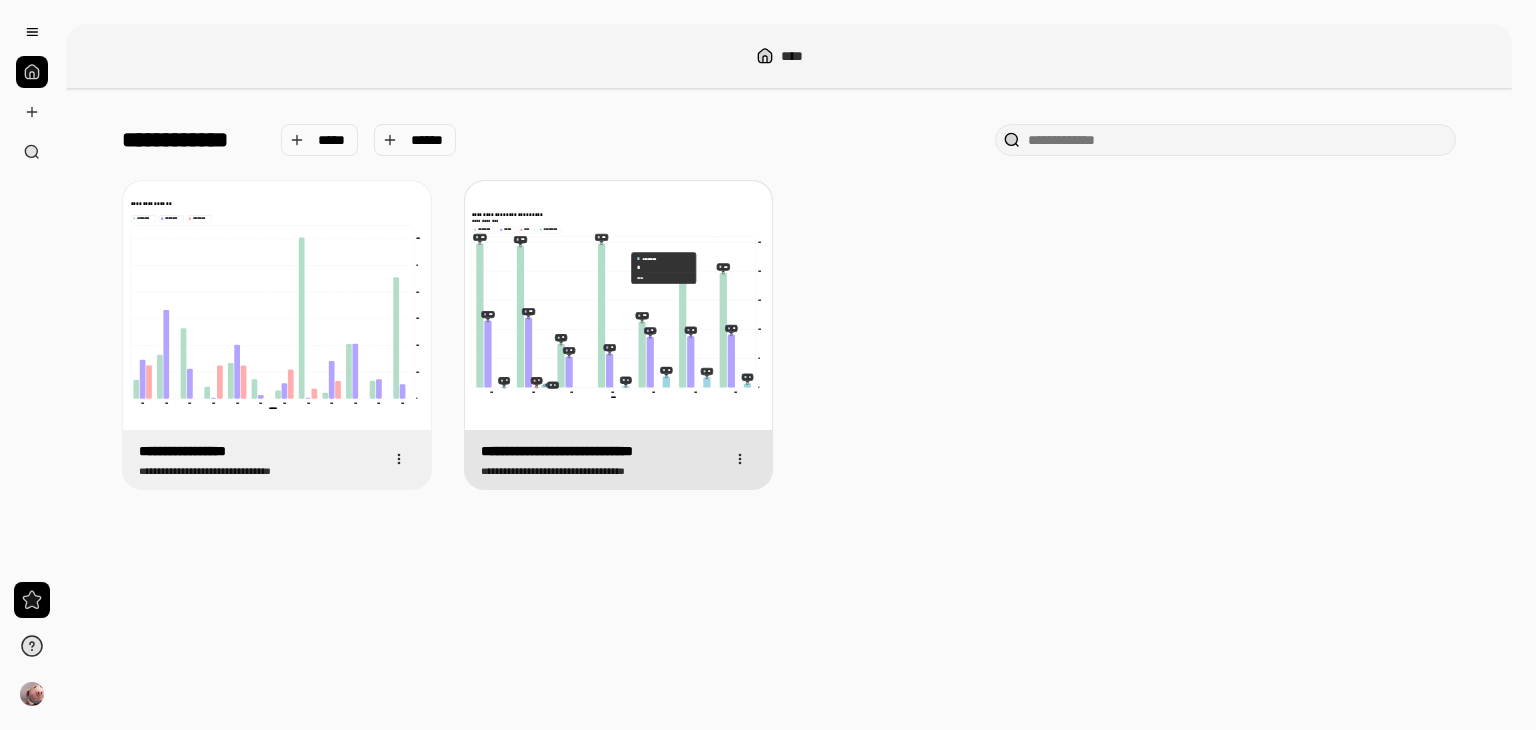 click 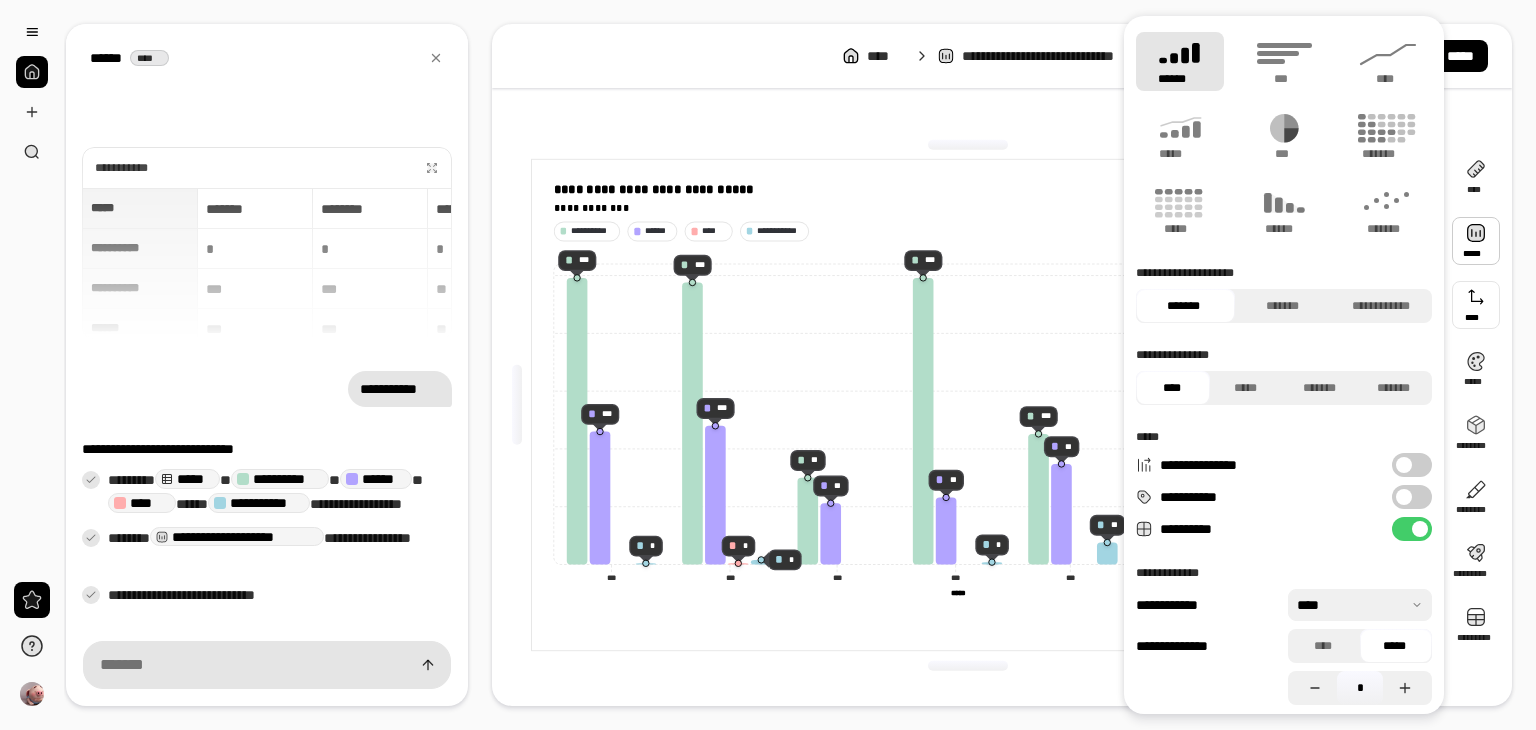 click at bounding box center [1476, 241] 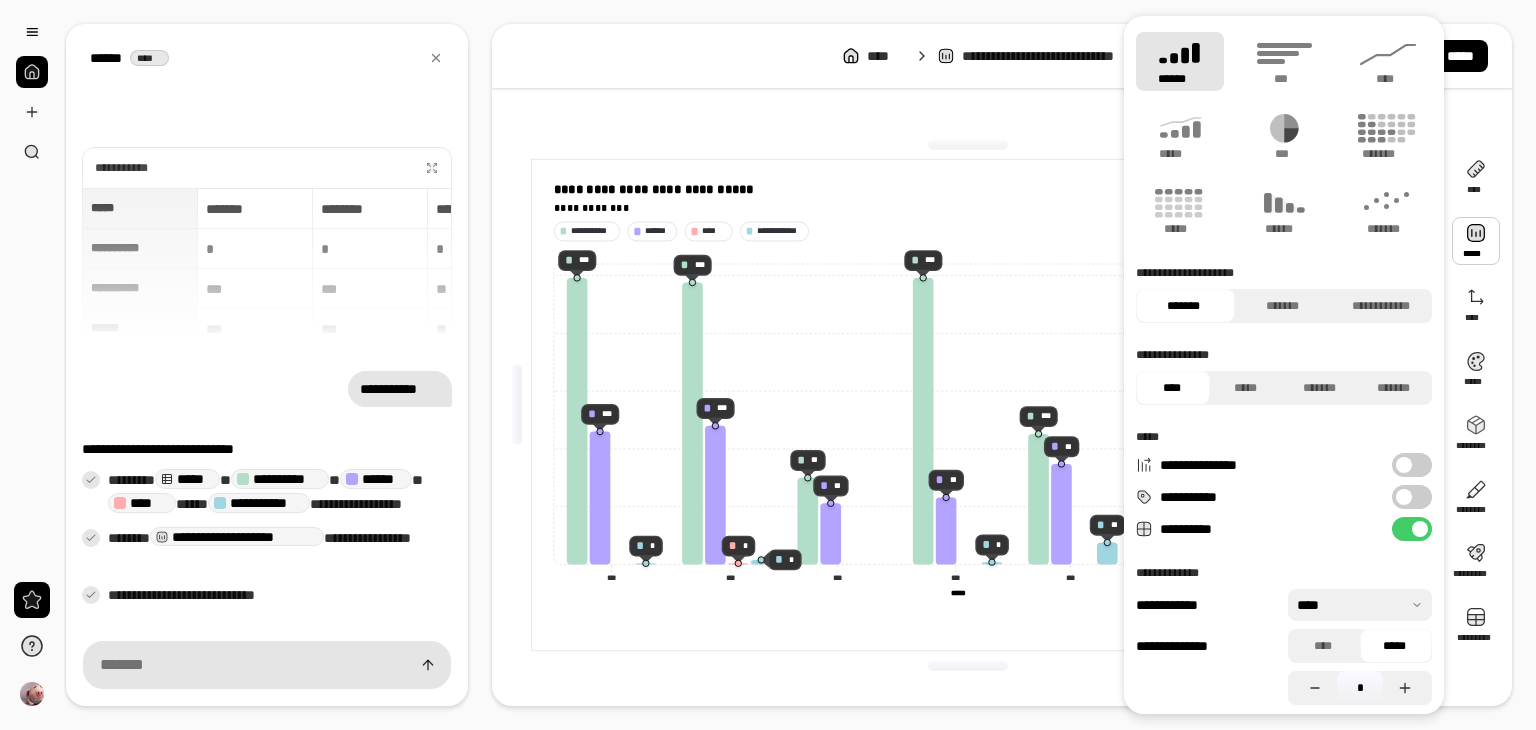 click at bounding box center [1404, 497] 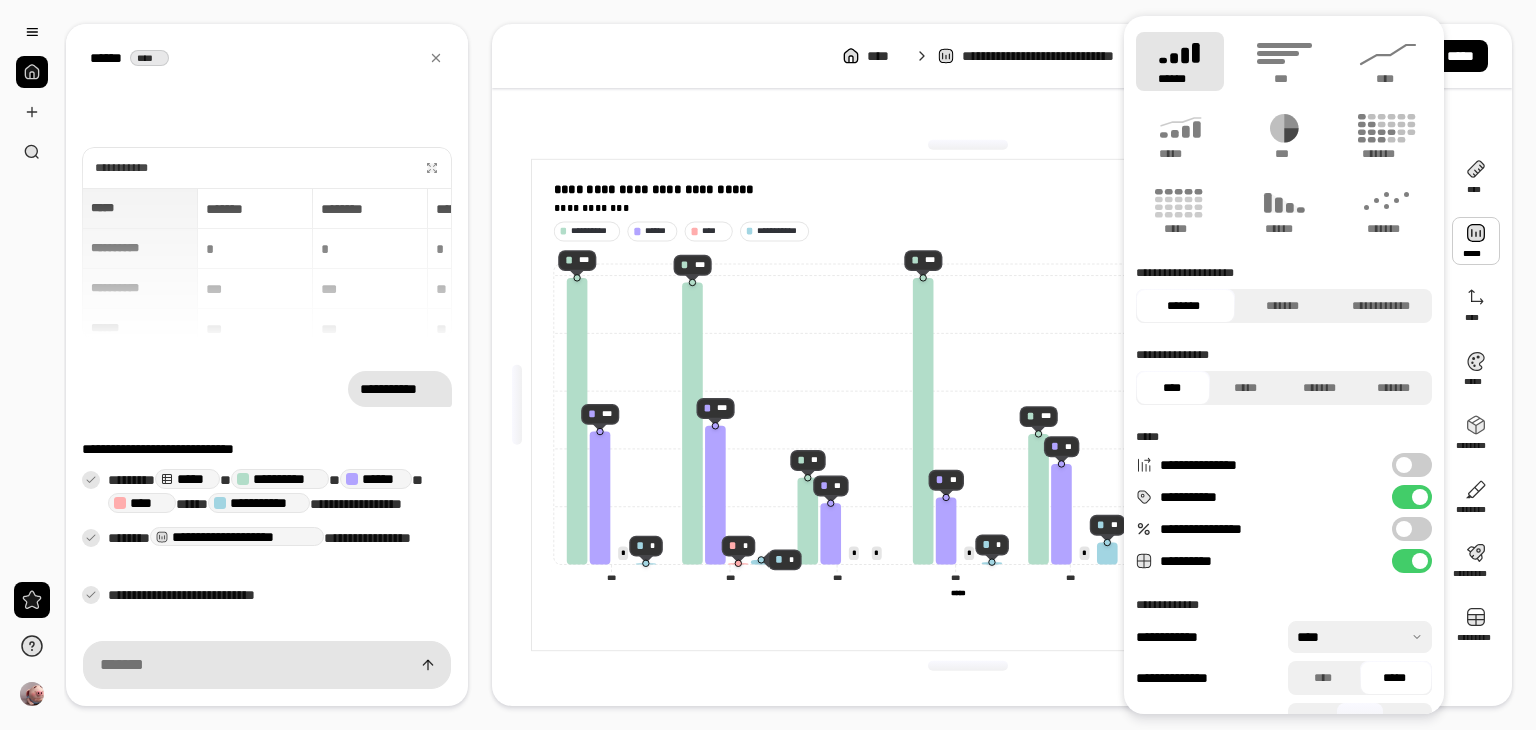 click on "**********" at bounding box center [1412, 497] 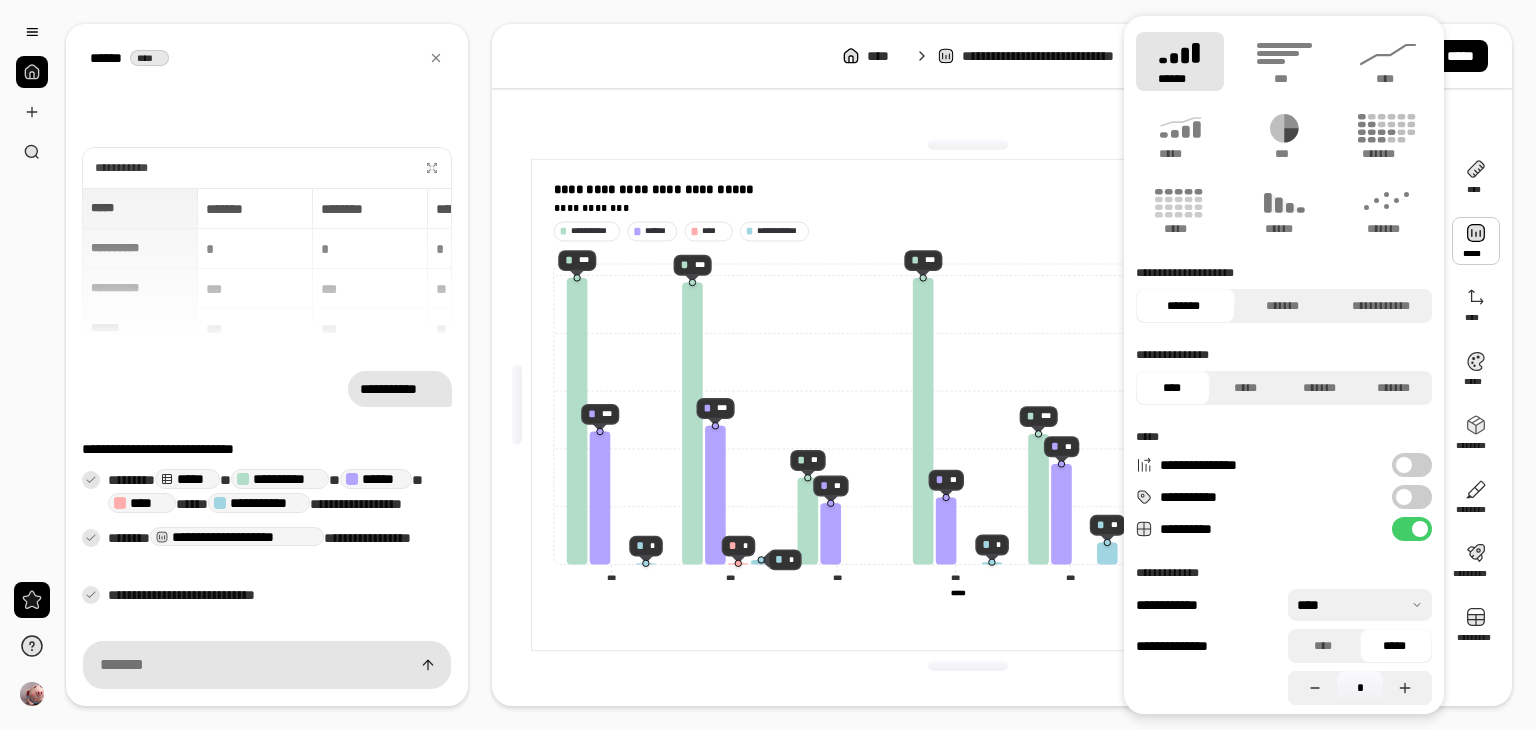 click at bounding box center (1476, 241) 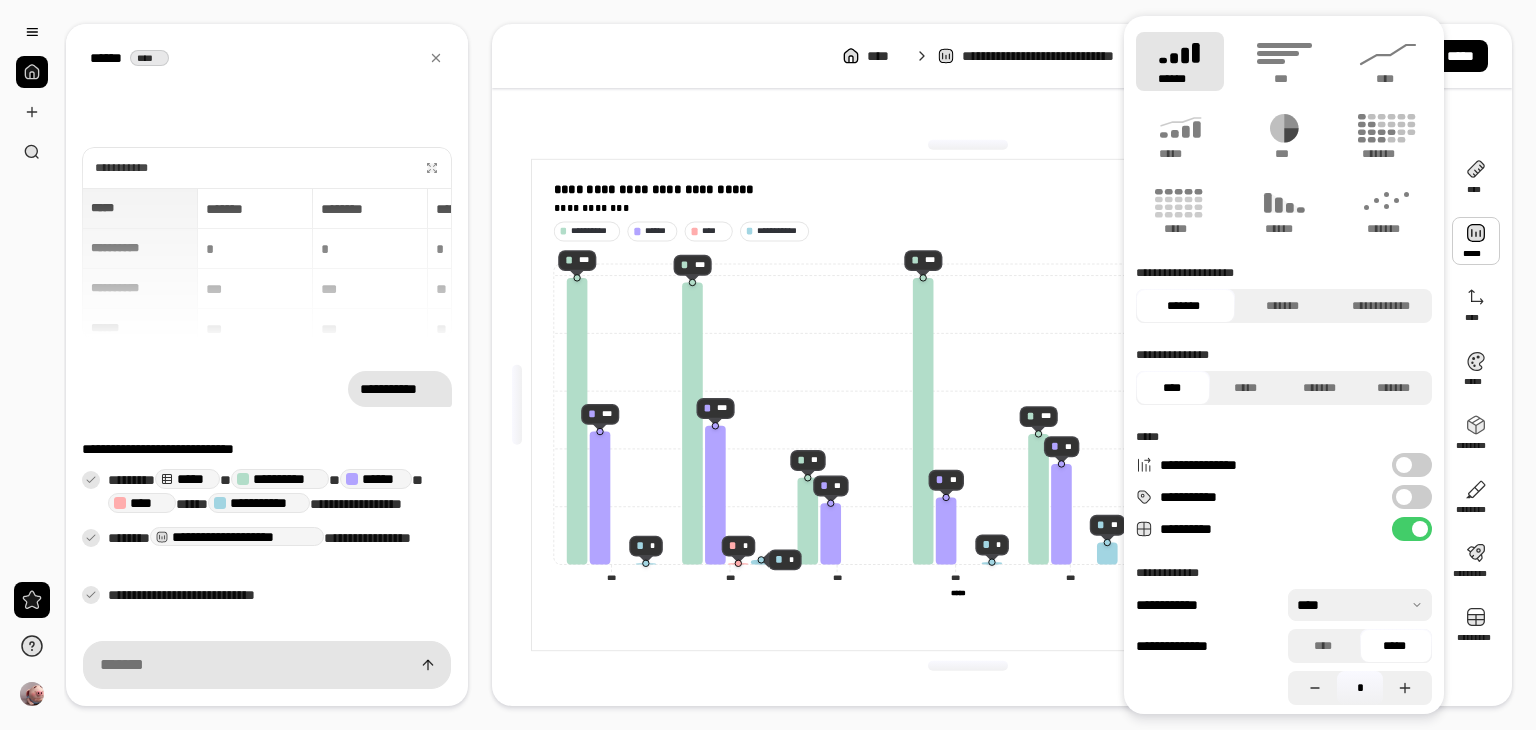 drag, startPoint x: 485, startPoint y: 681, endPoint x: 592, endPoint y: 625, distance: 120.76837 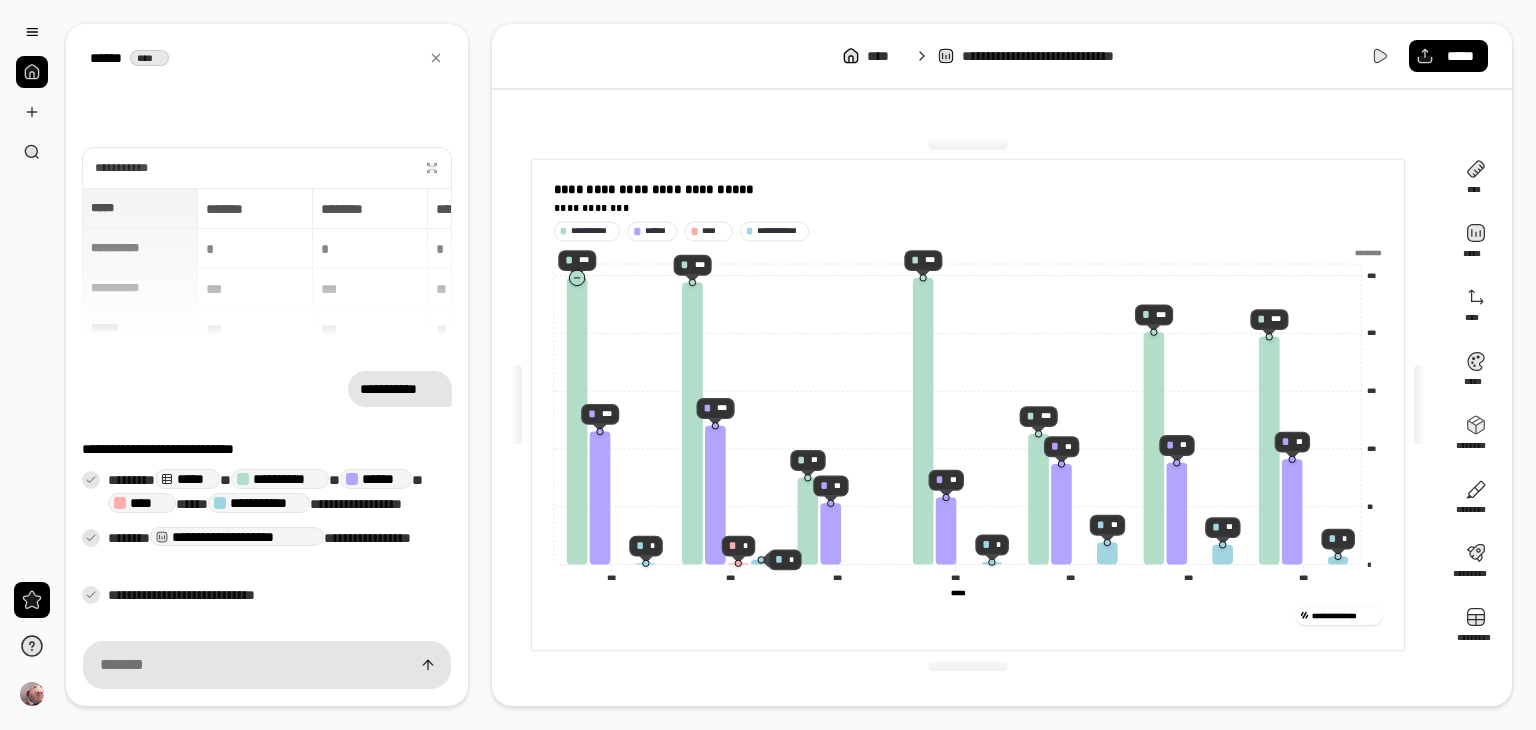 click 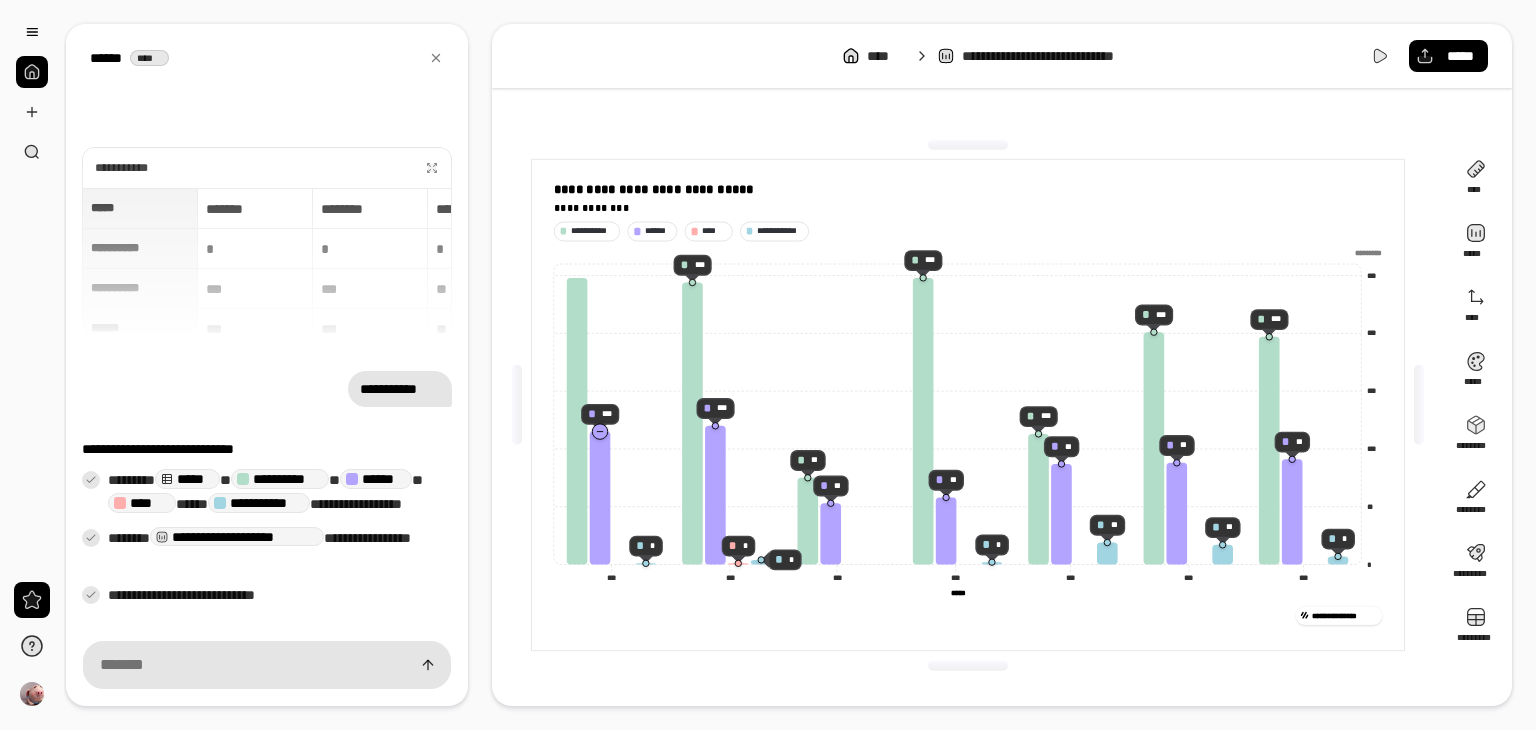 click 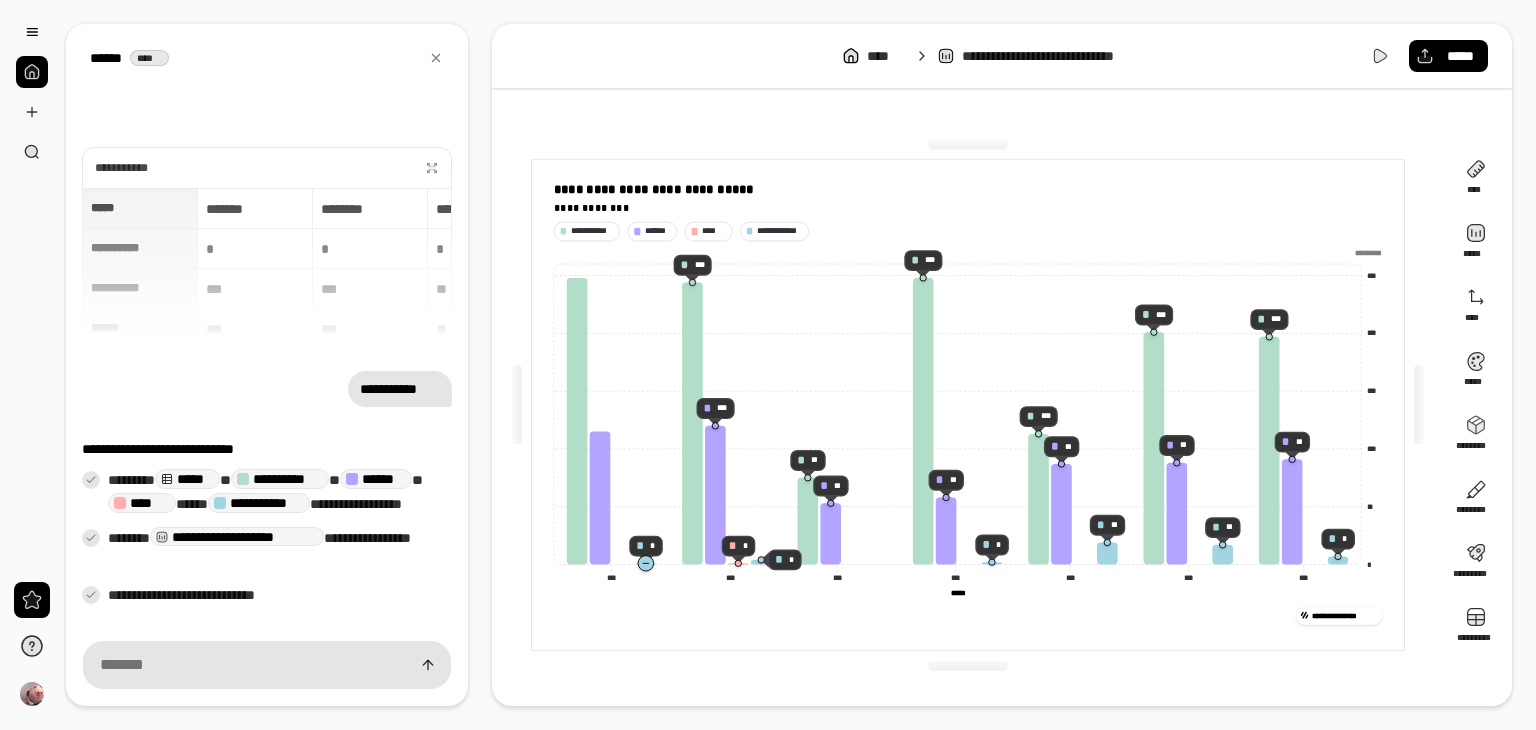click 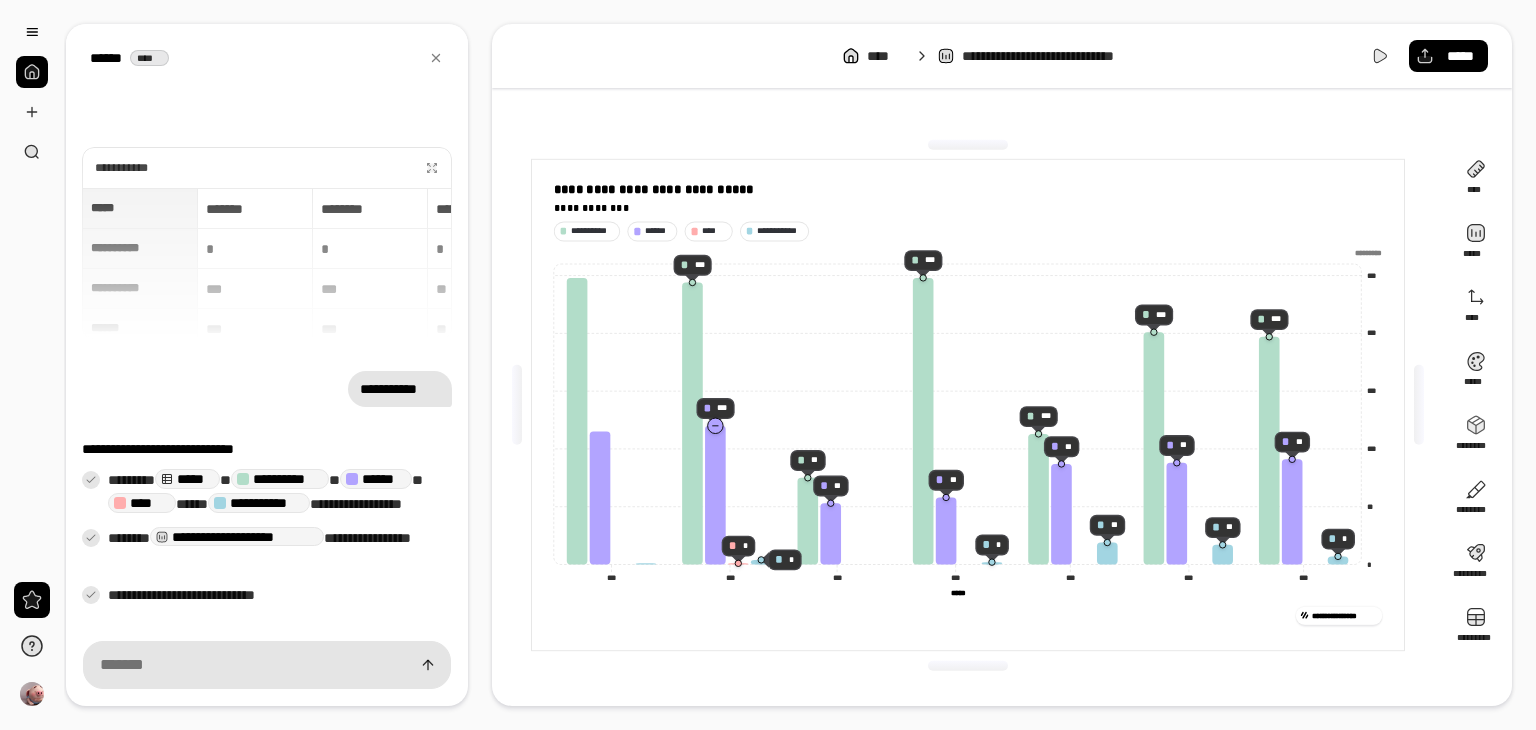 click 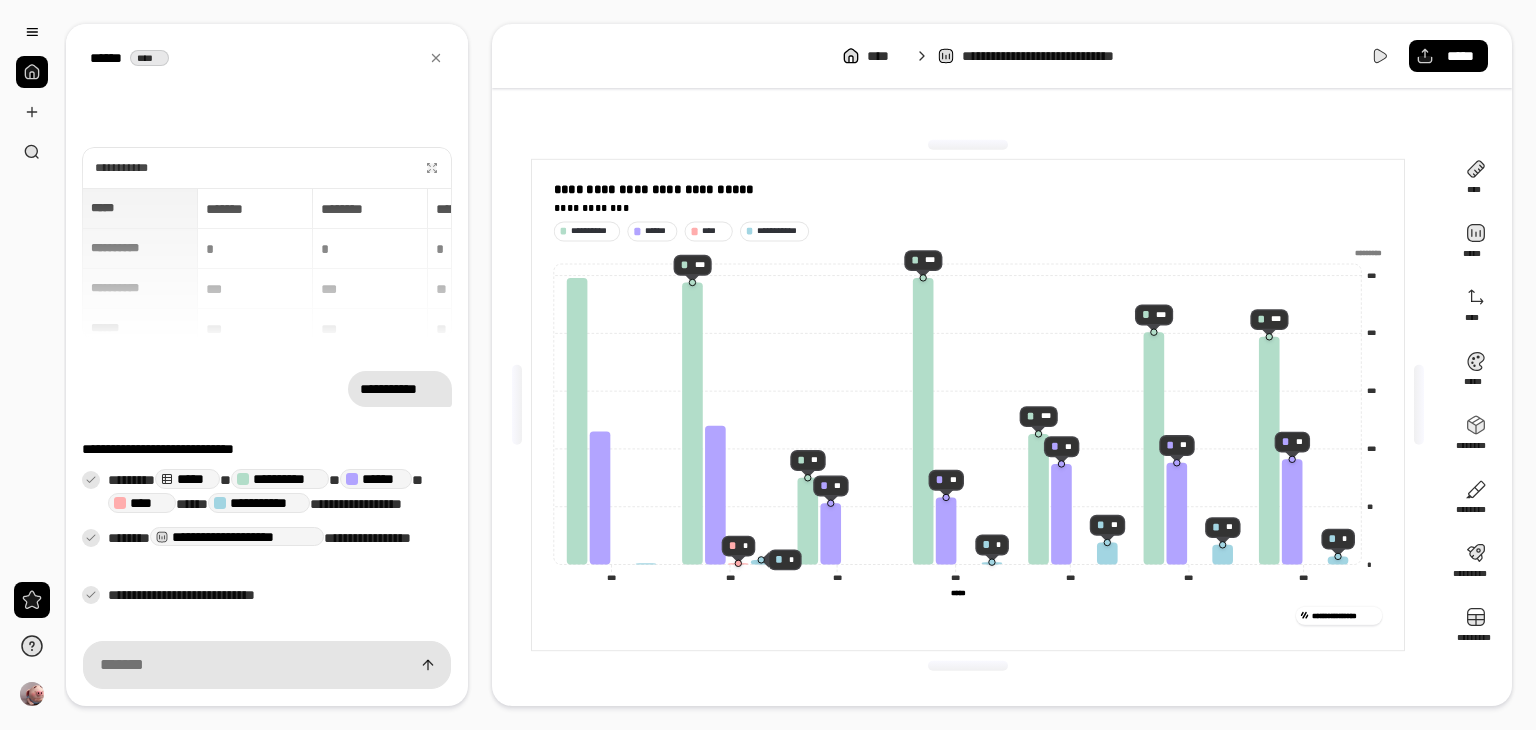 click 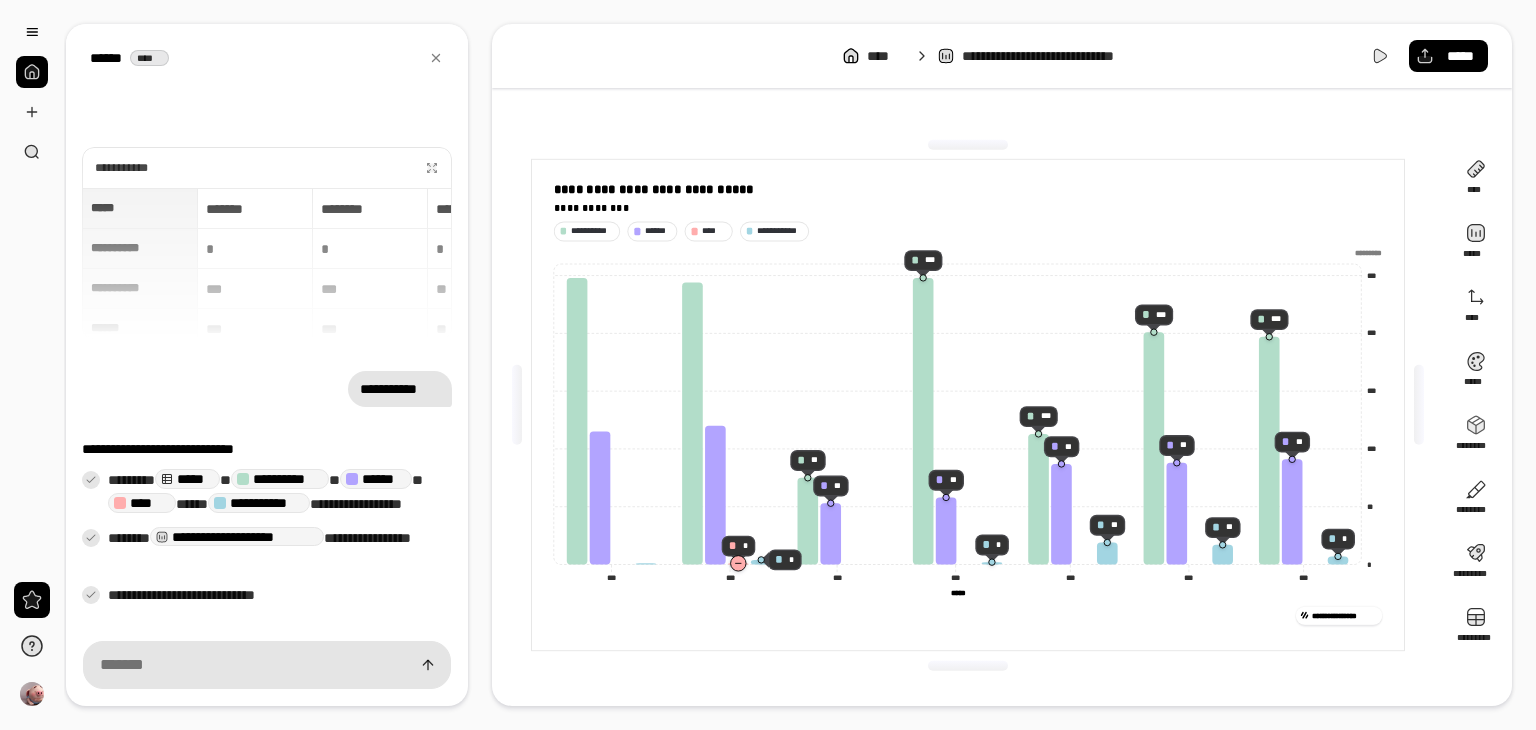 click 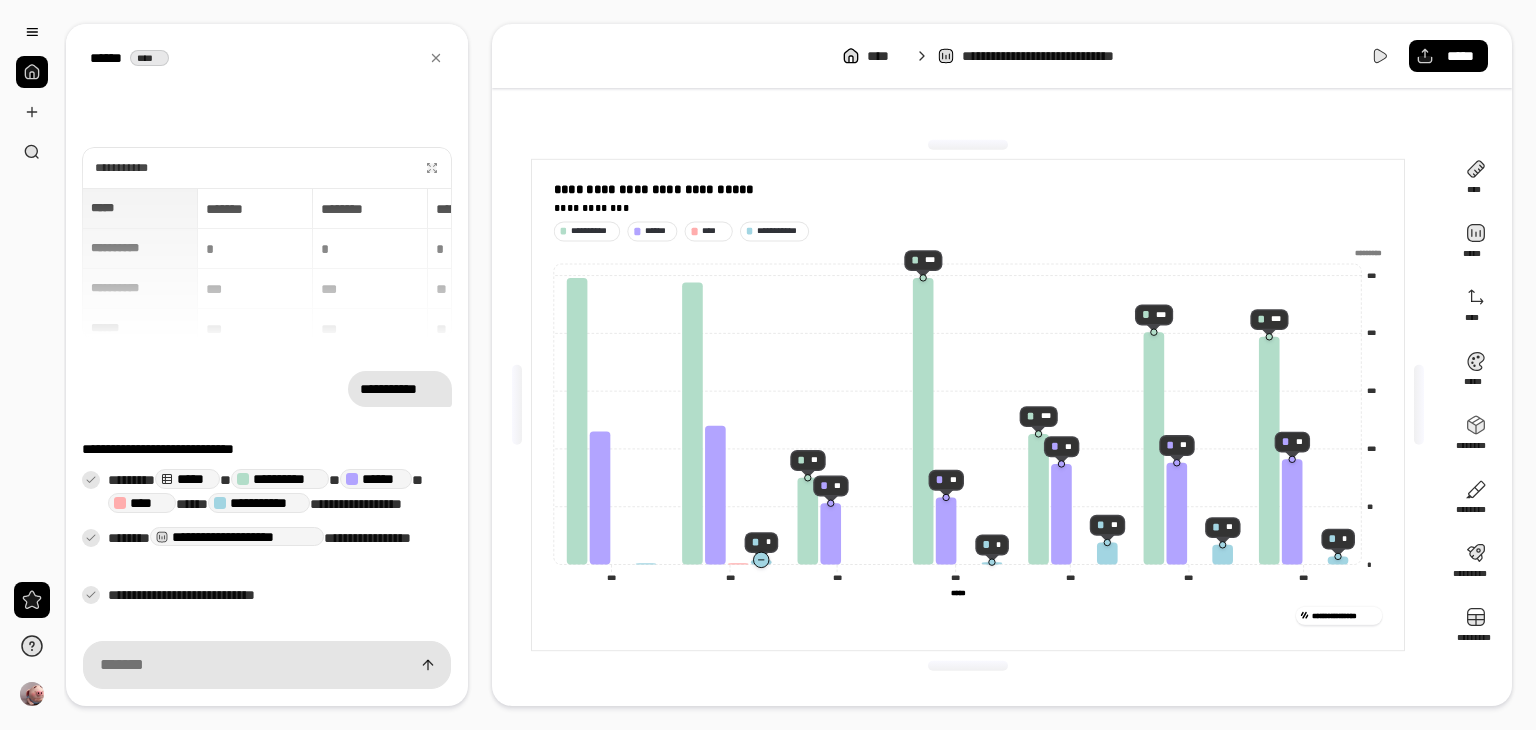 click 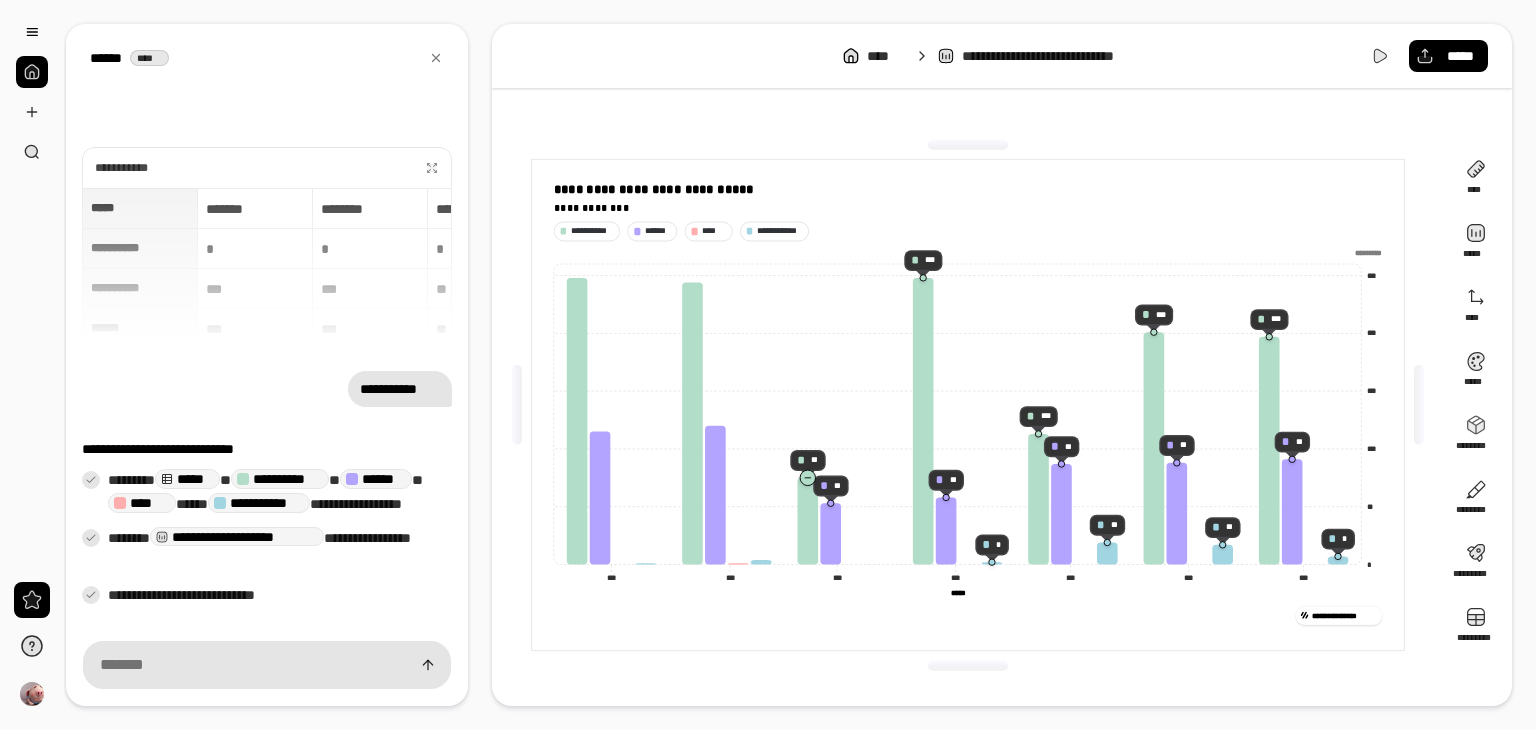 click 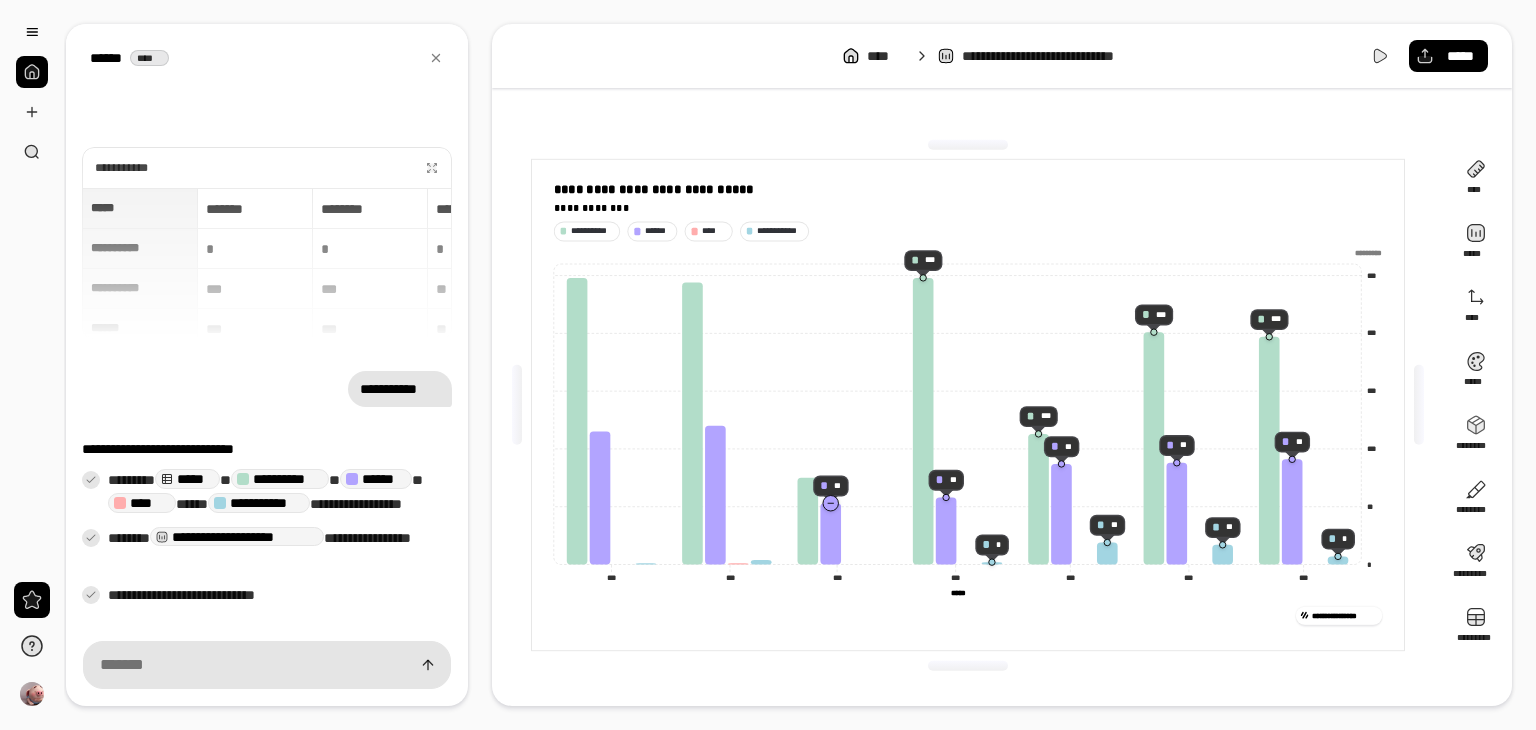click 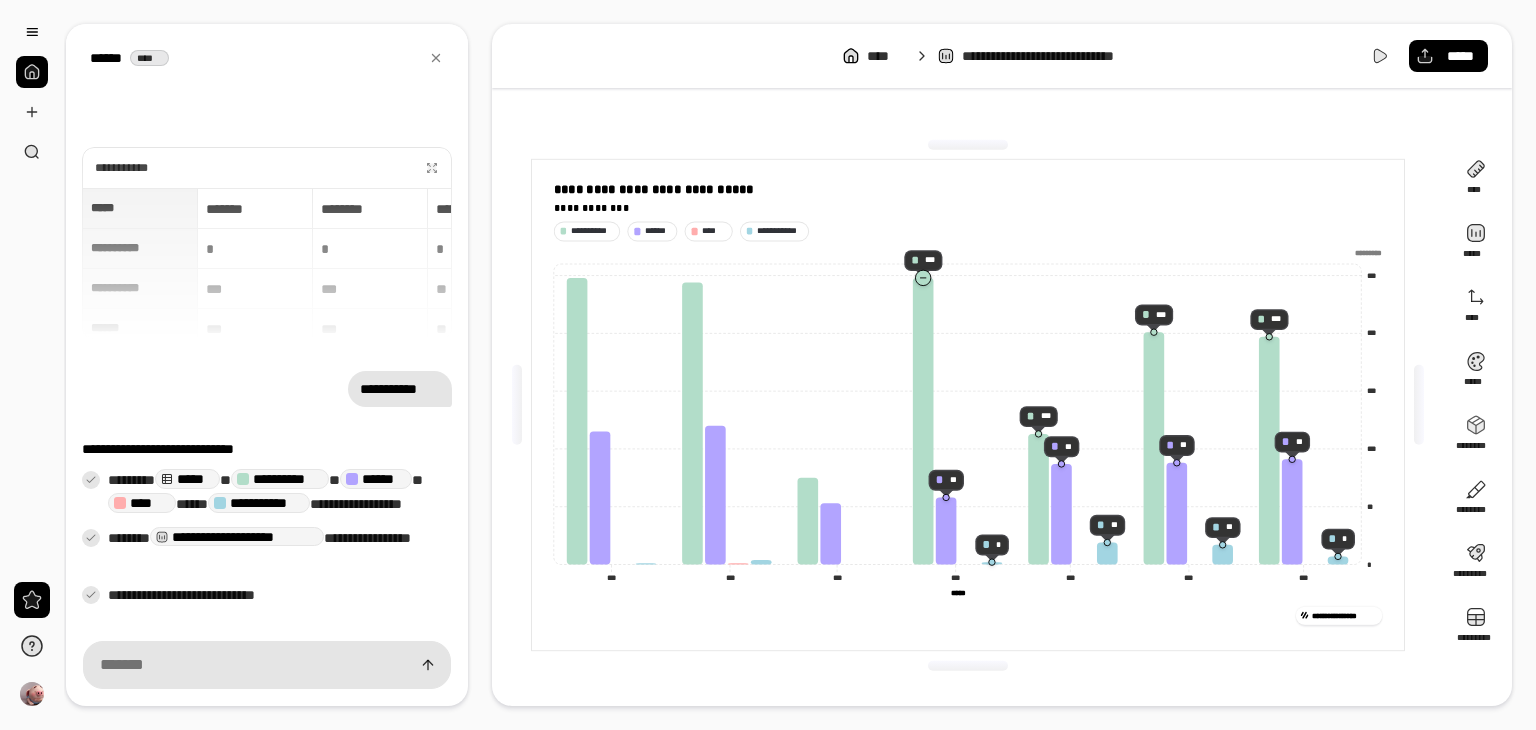 drag, startPoint x: 920, startPoint y: 277, endPoint x: 953, endPoint y: 402, distance: 129.28264 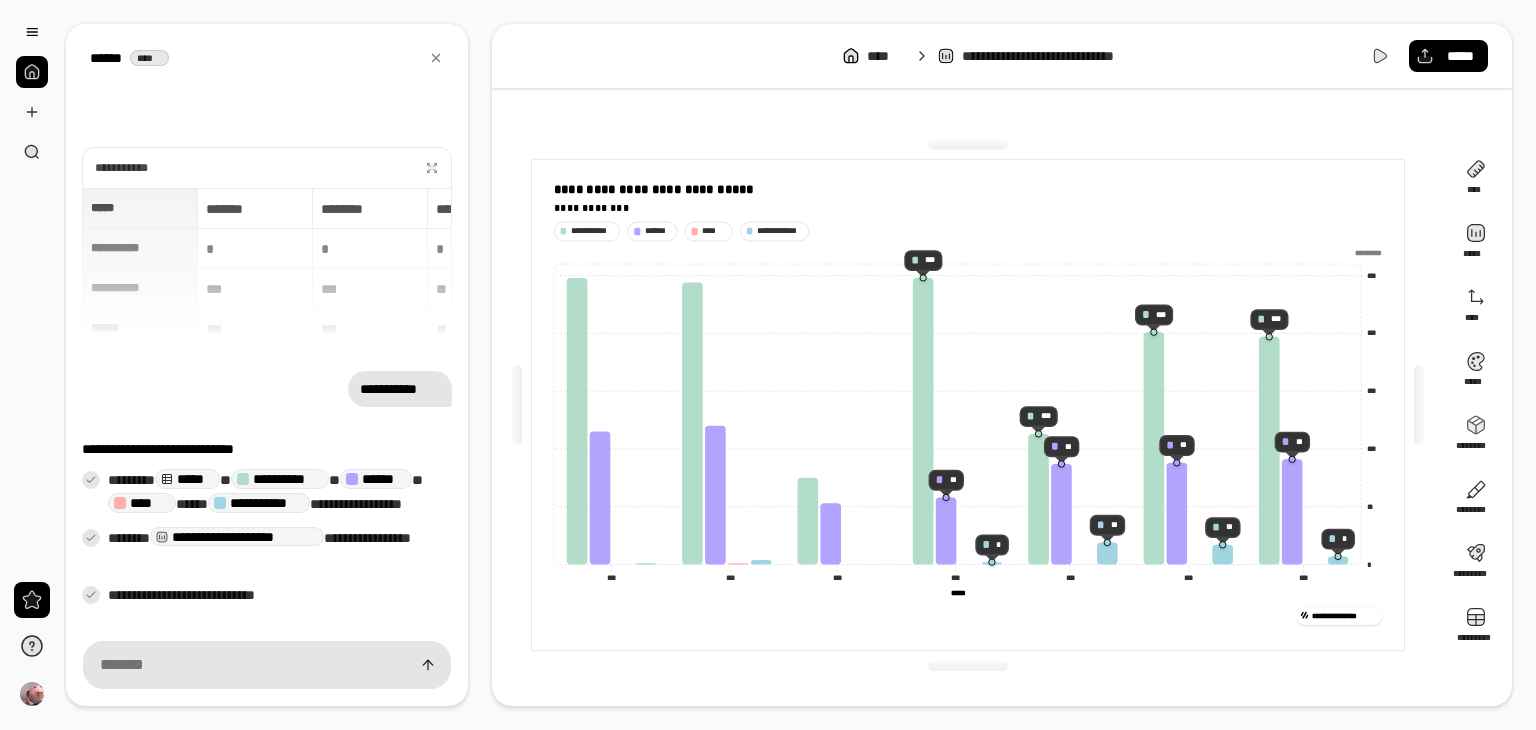 click 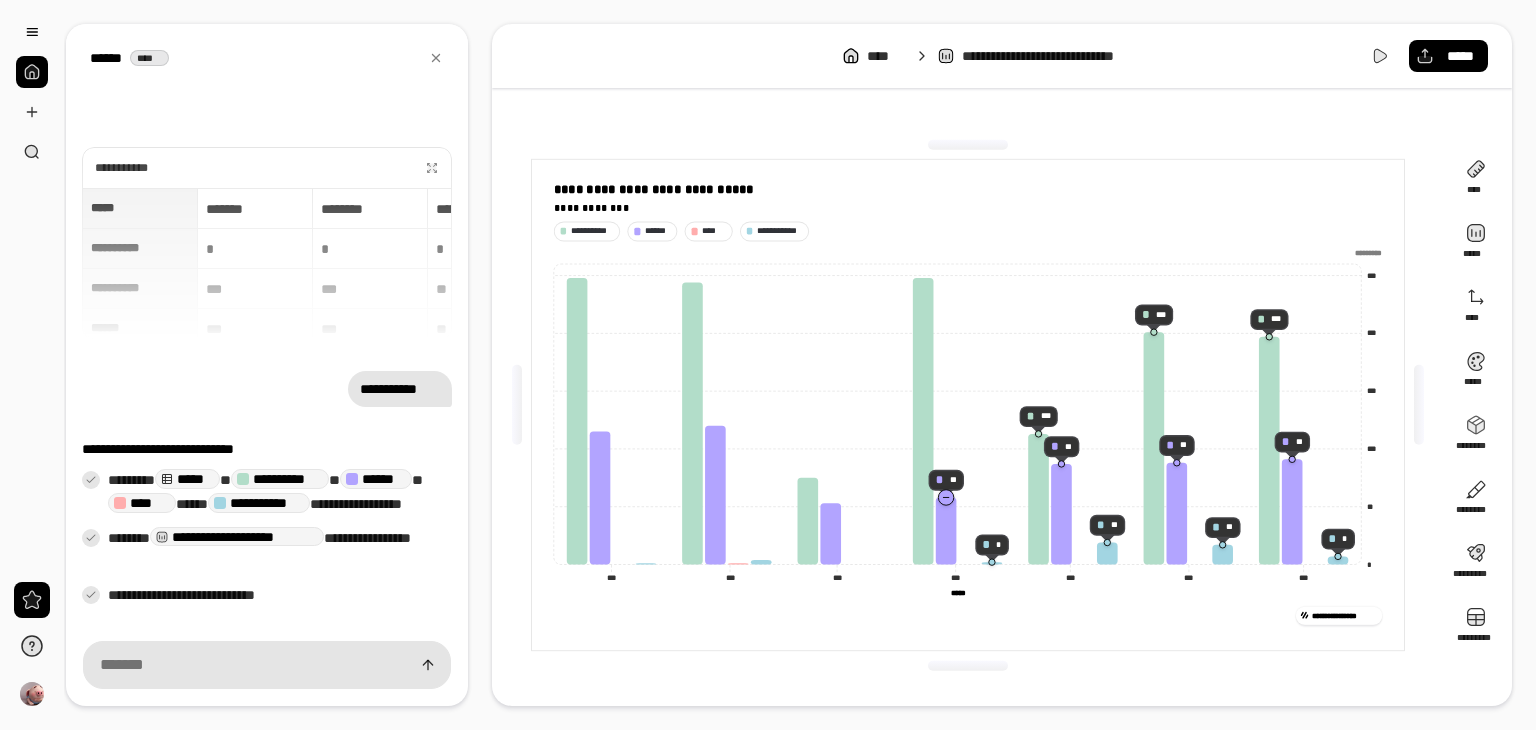 click 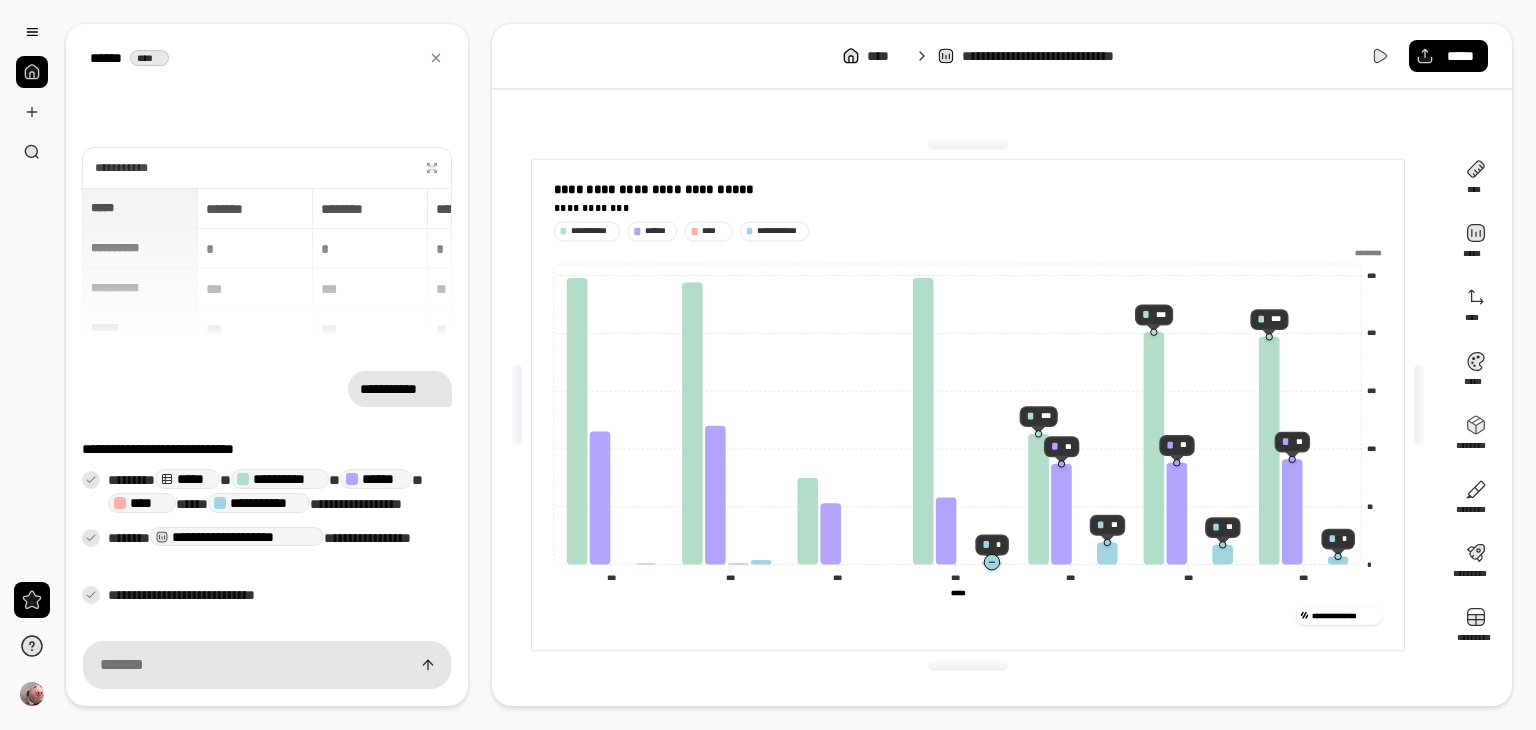 click 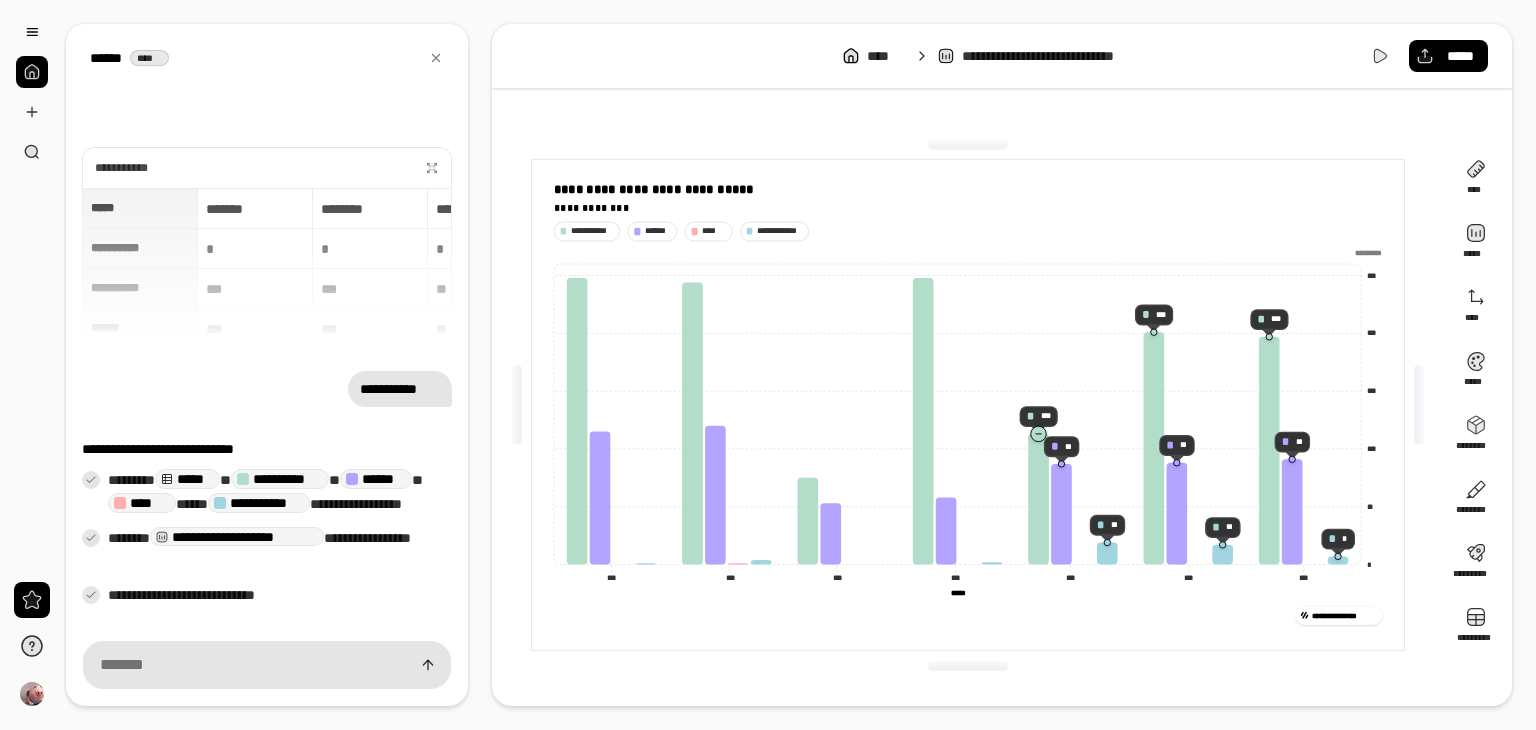 click 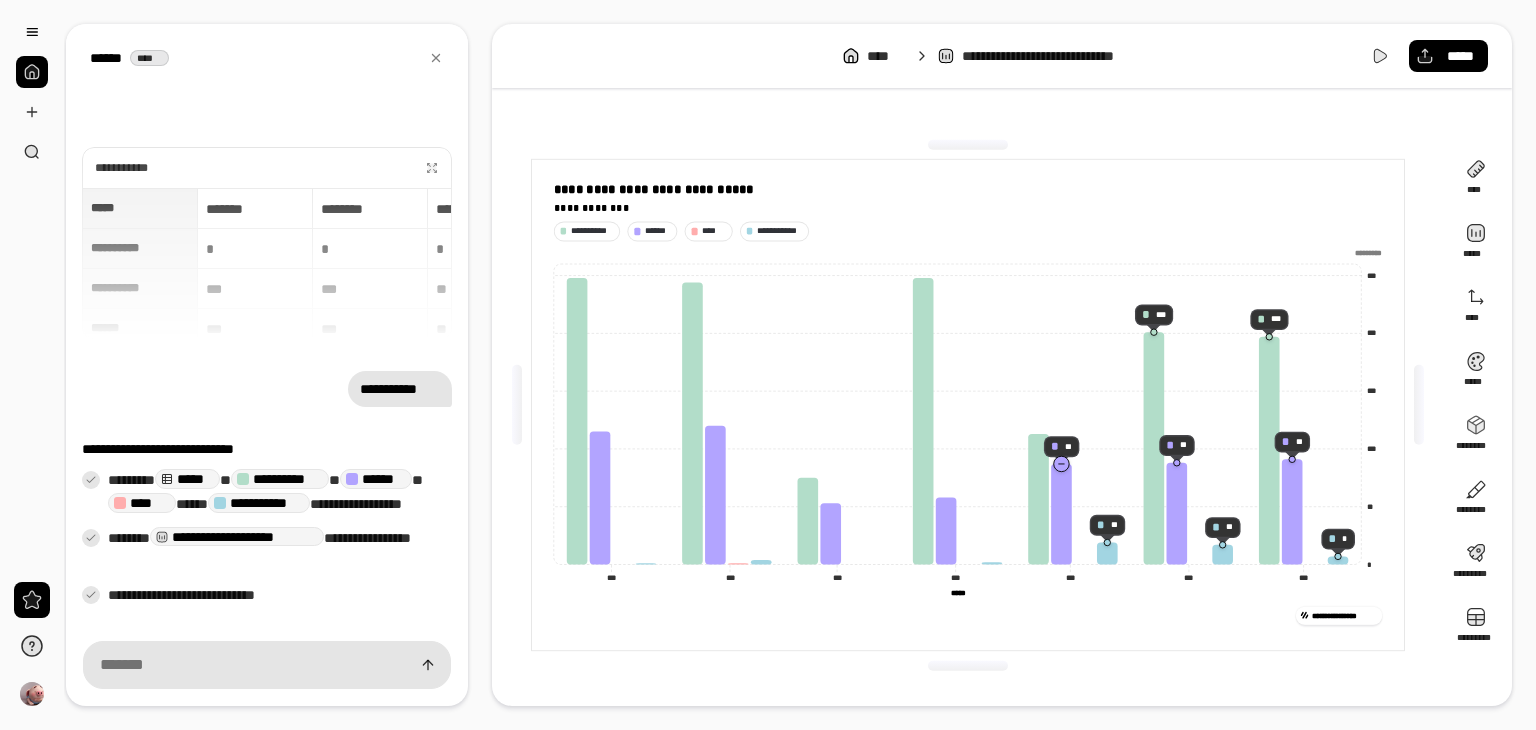click 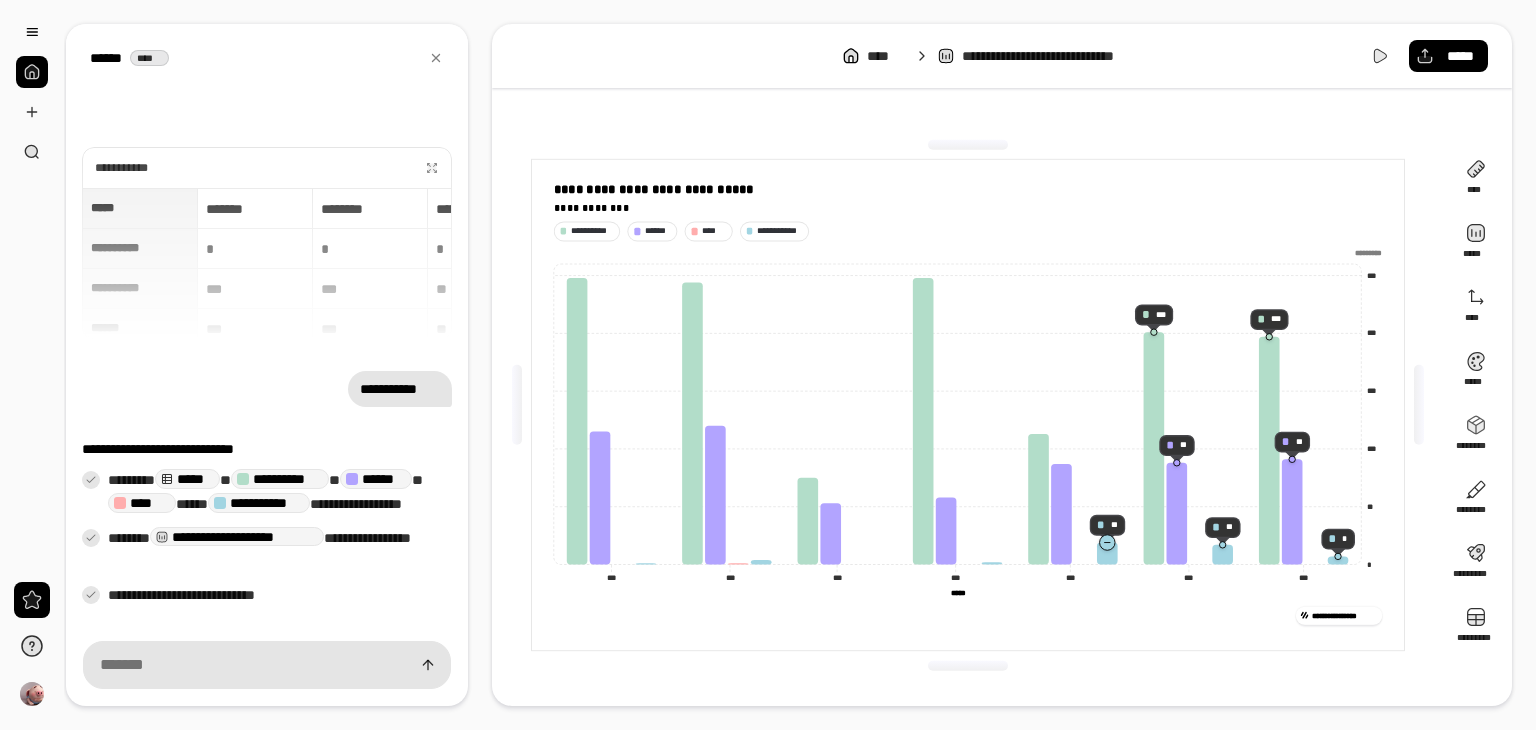click 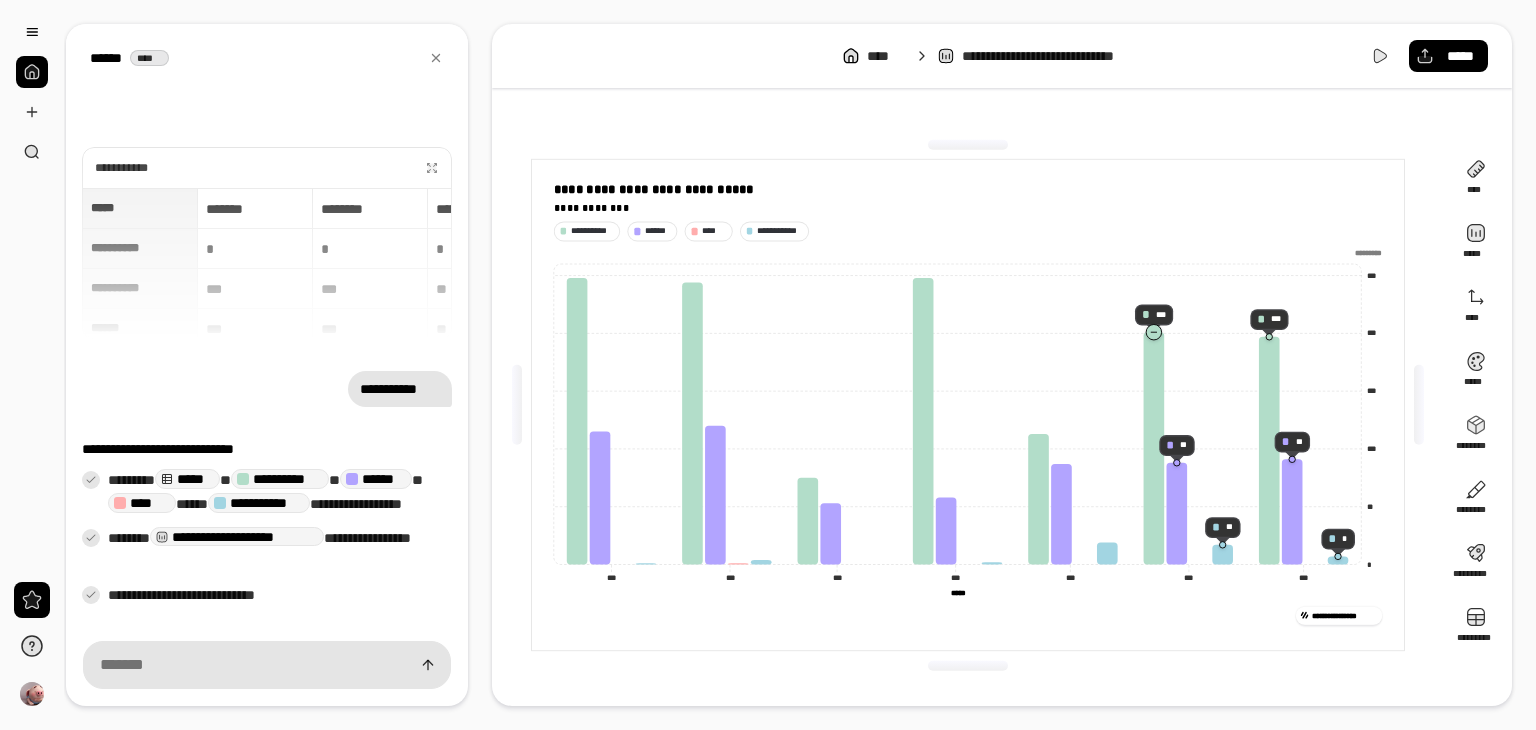 click 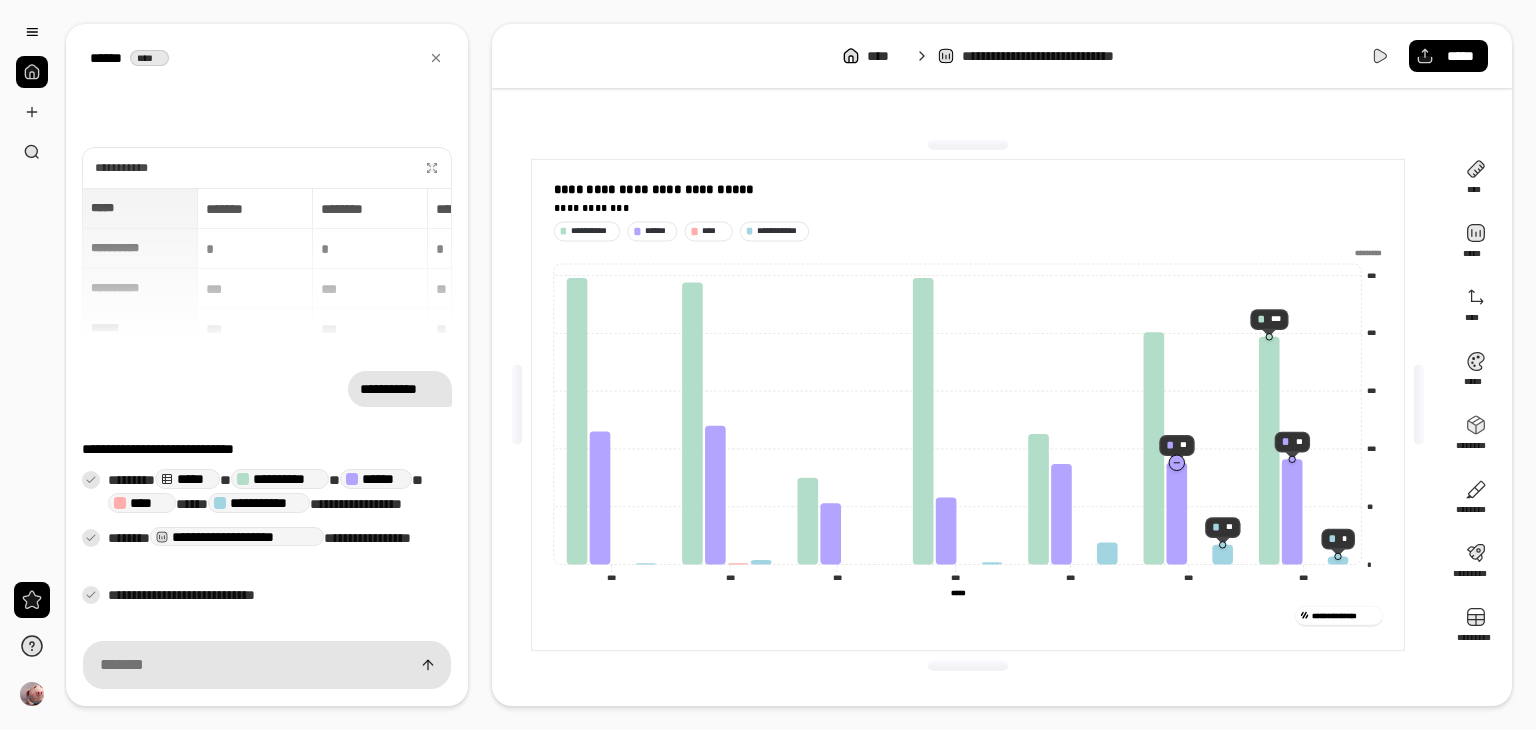 click 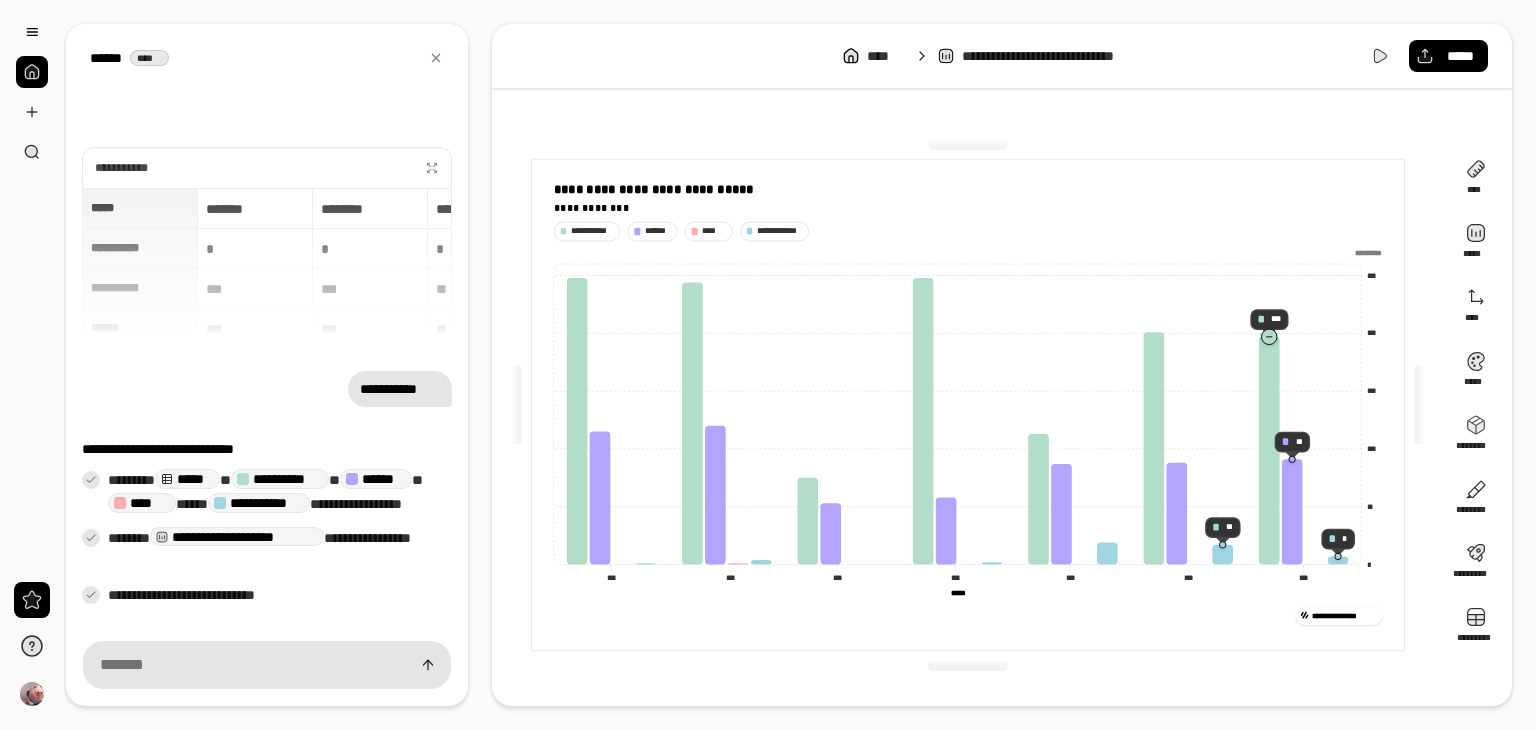 click 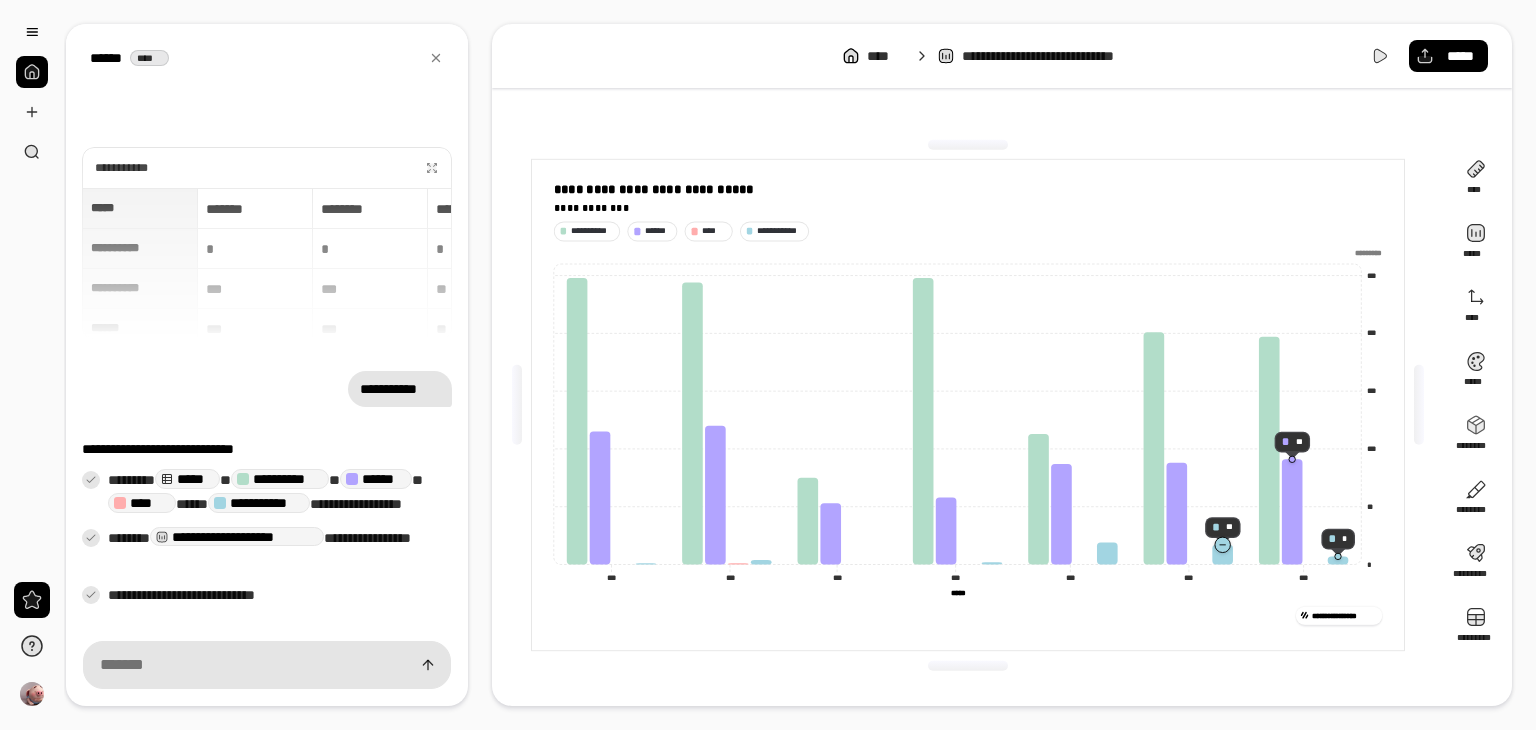 click 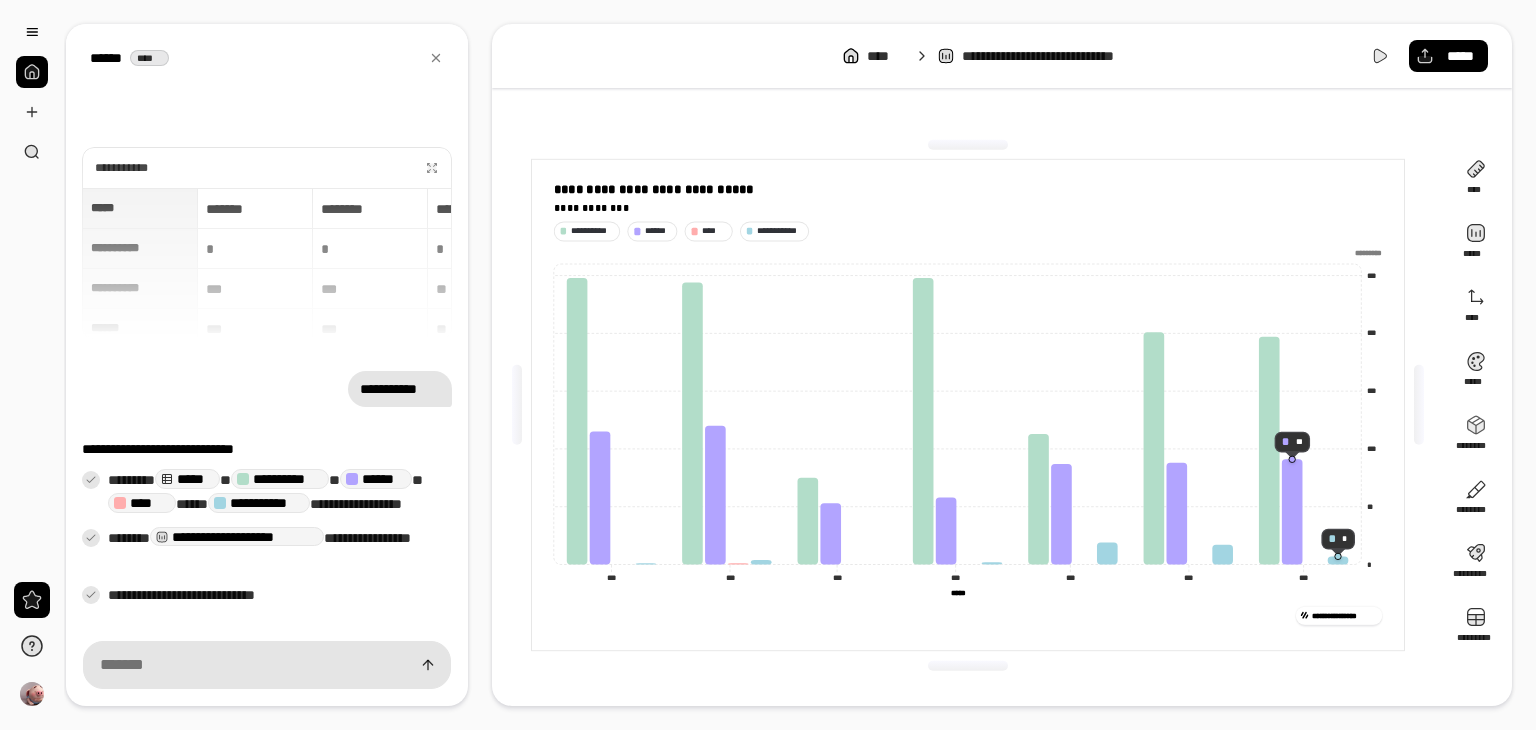 click at bounding box center (1291, 458) 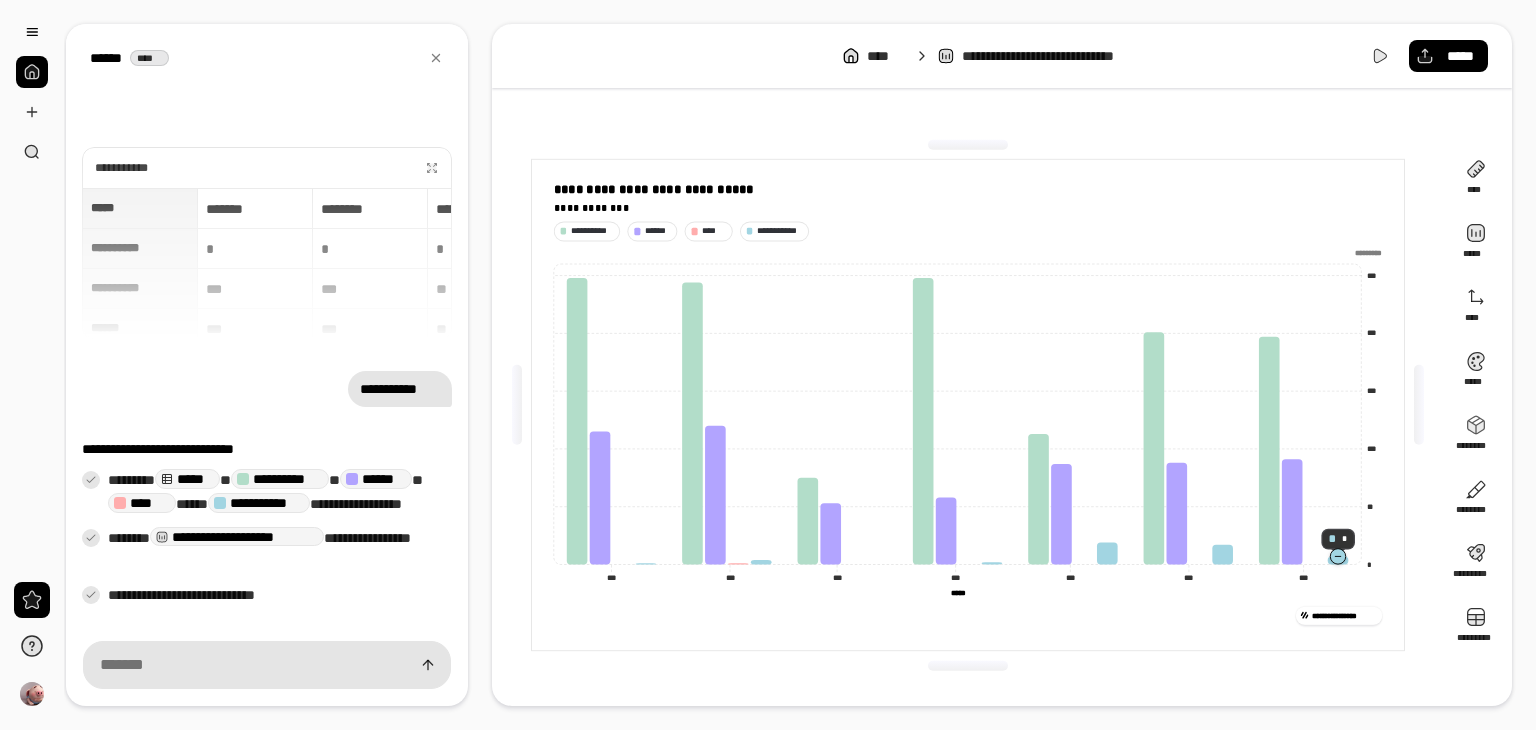click 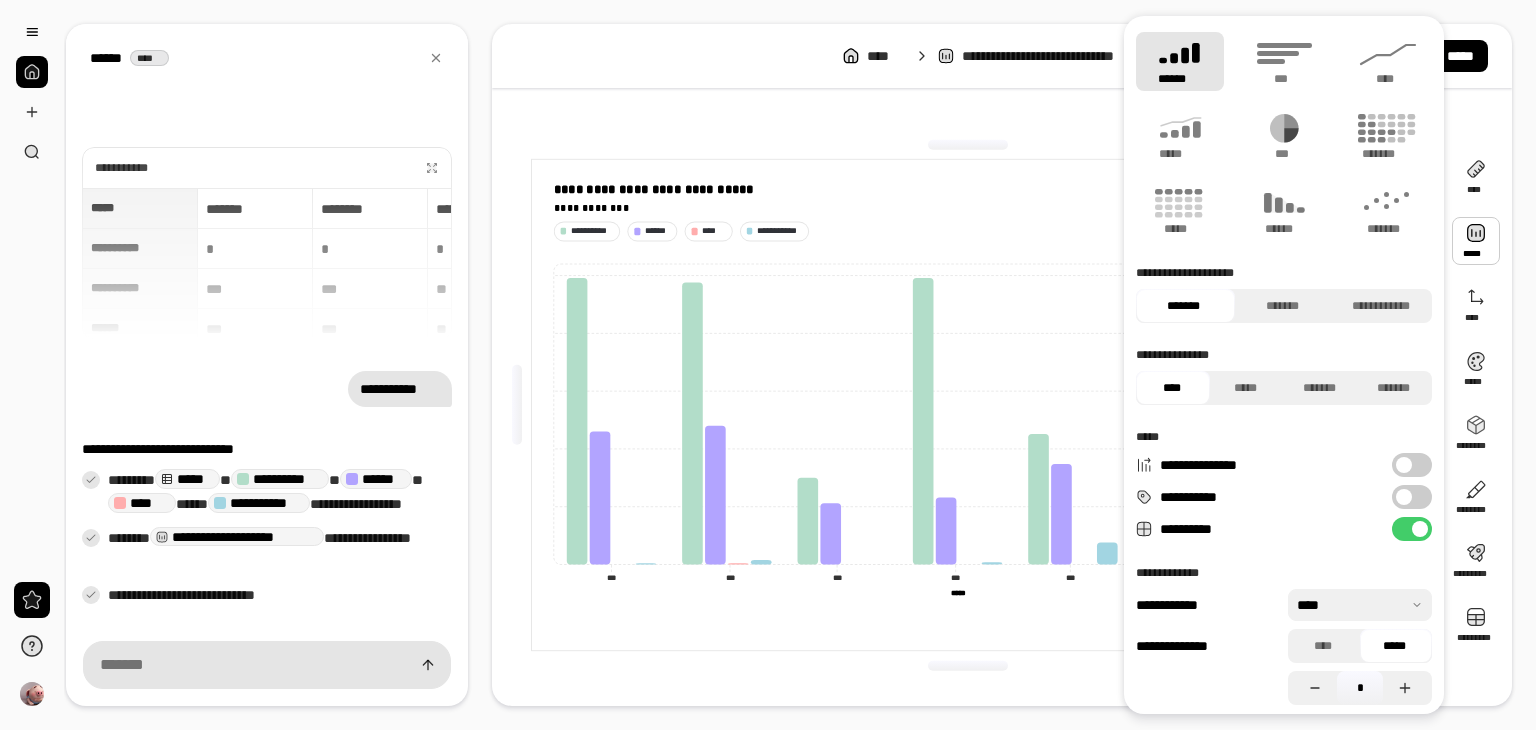 click at bounding box center (1404, 497) 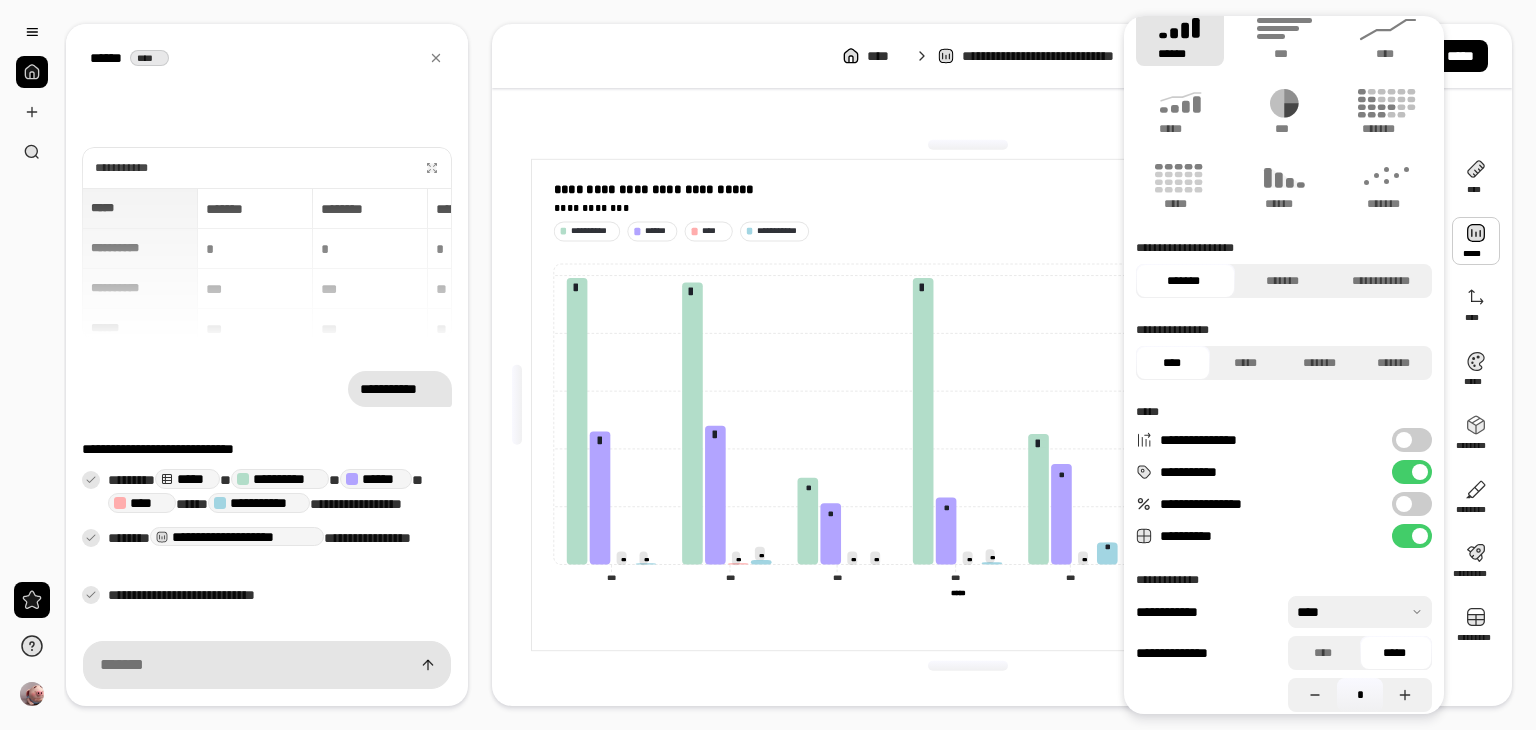 scroll, scrollTop: 39, scrollLeft: 0, axis: vertical 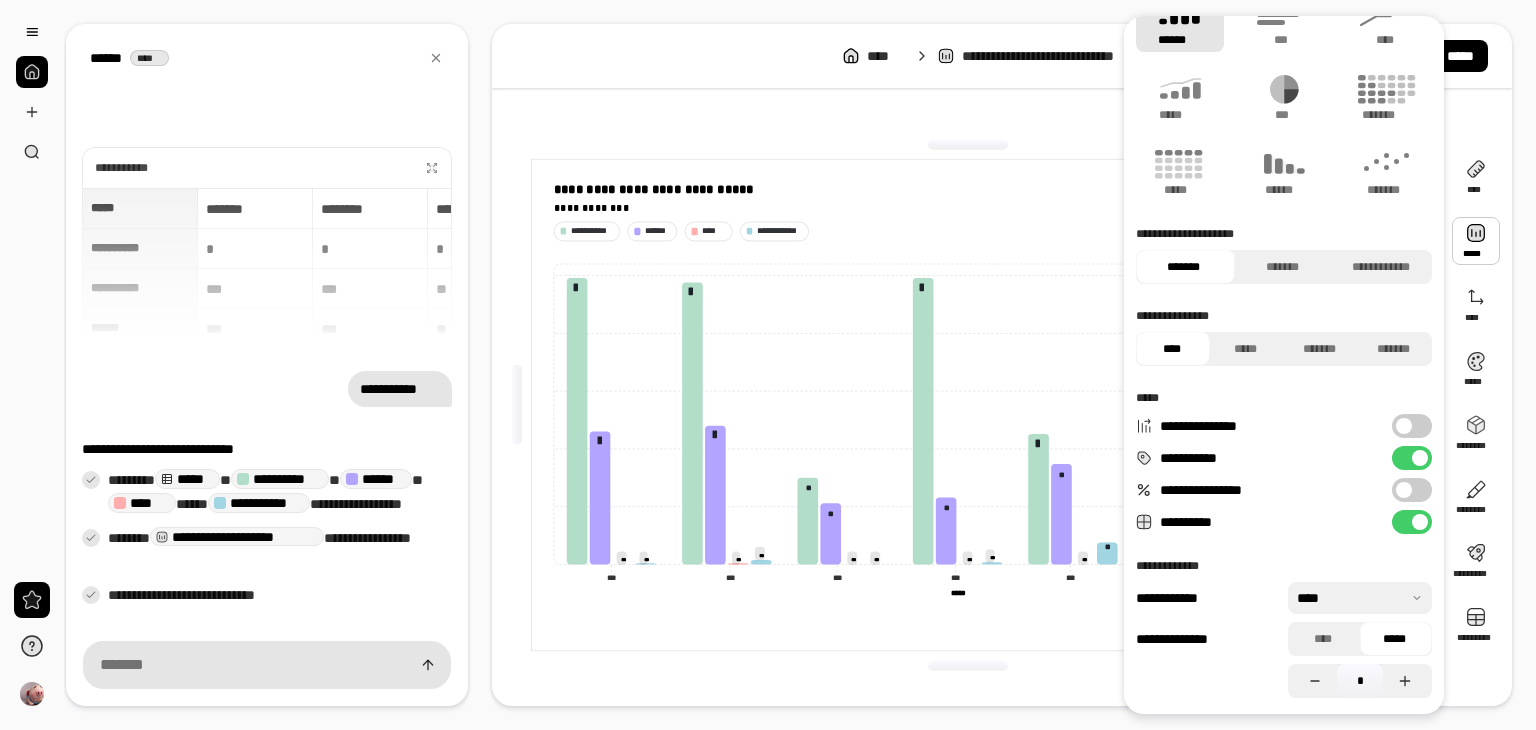 click at bounding box center (1360, 598) 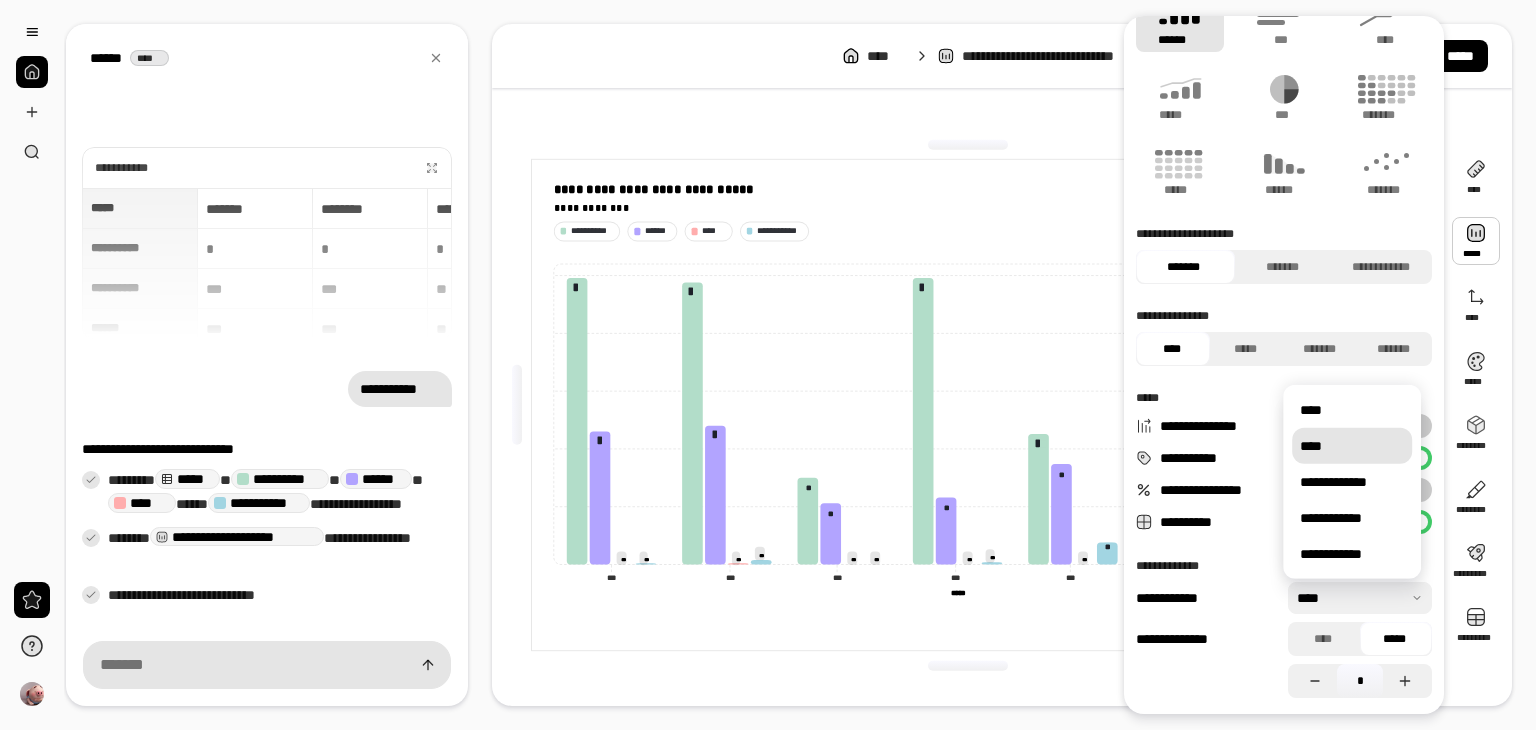 click on "****" at bounding box center [1352, 445] 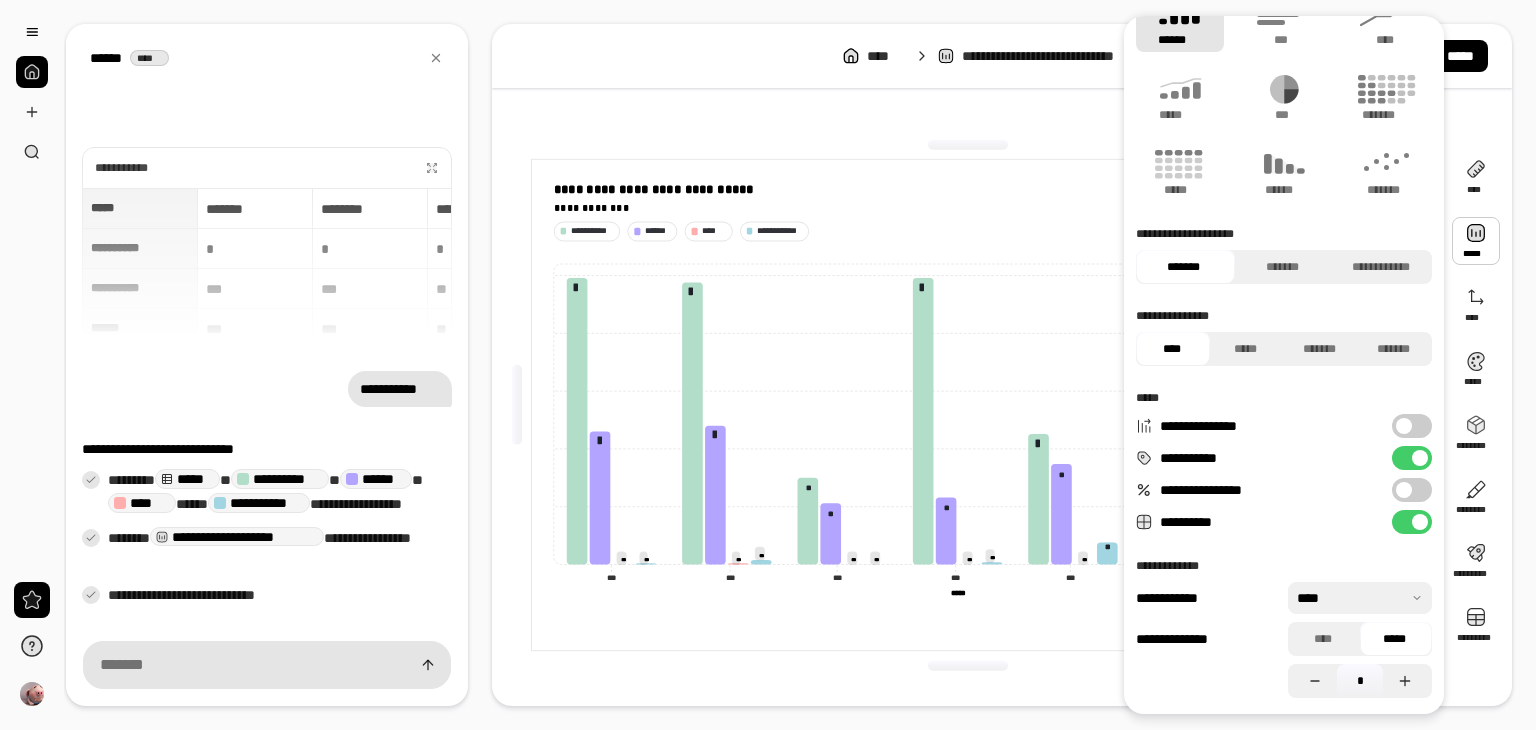 click on "*****" at bounding box center (1394, 639) 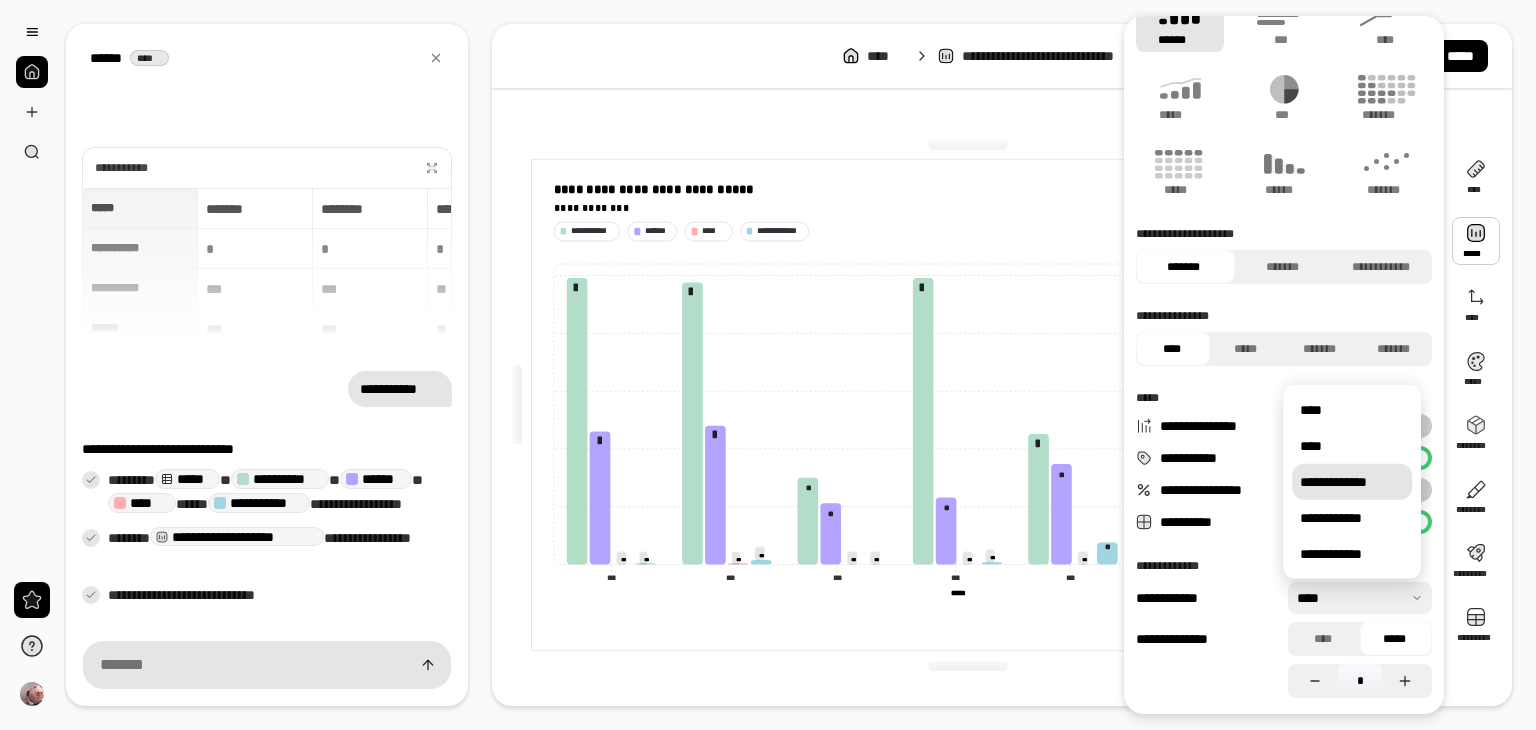 click on "**********" at bounding box center (1352, 481) 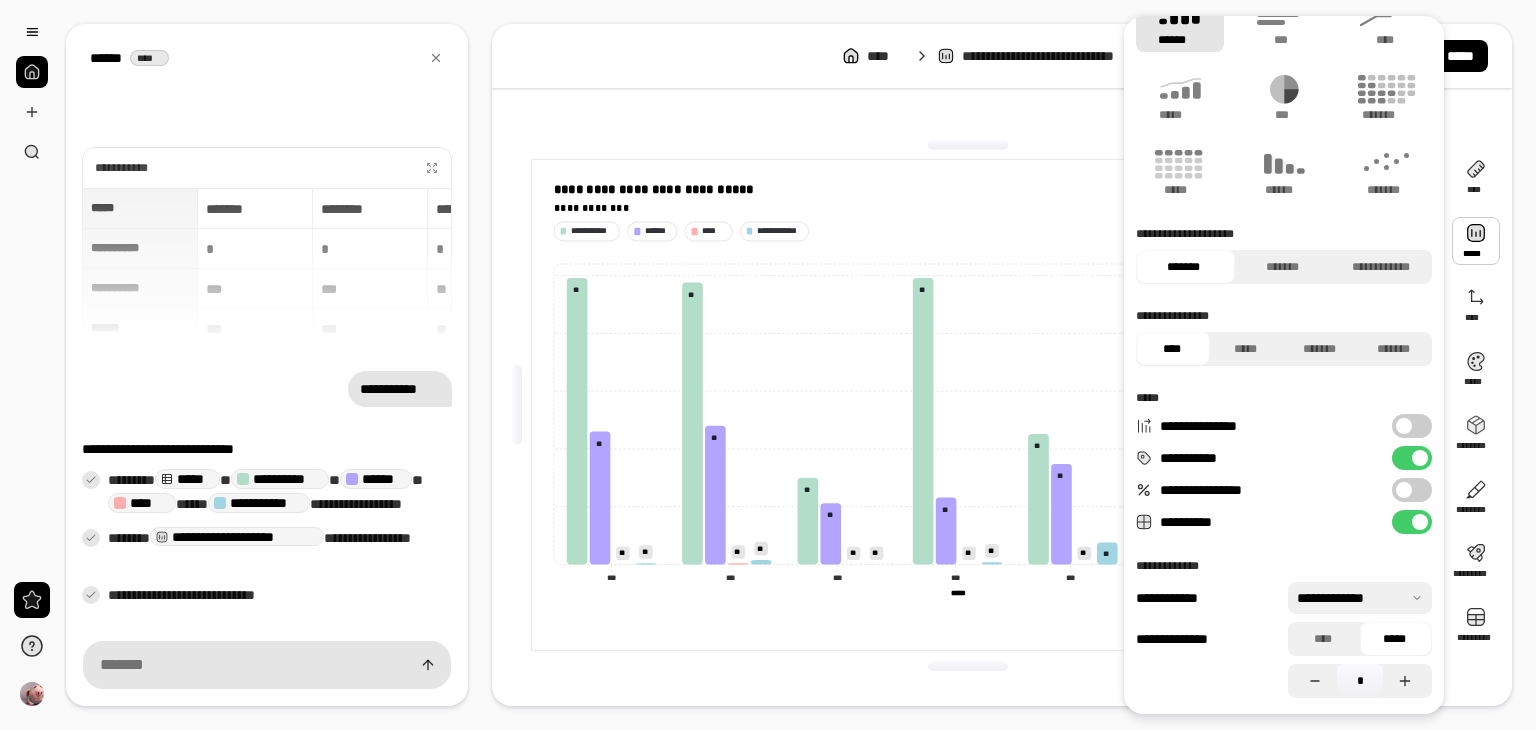 click at bounding box center (1360, 598) 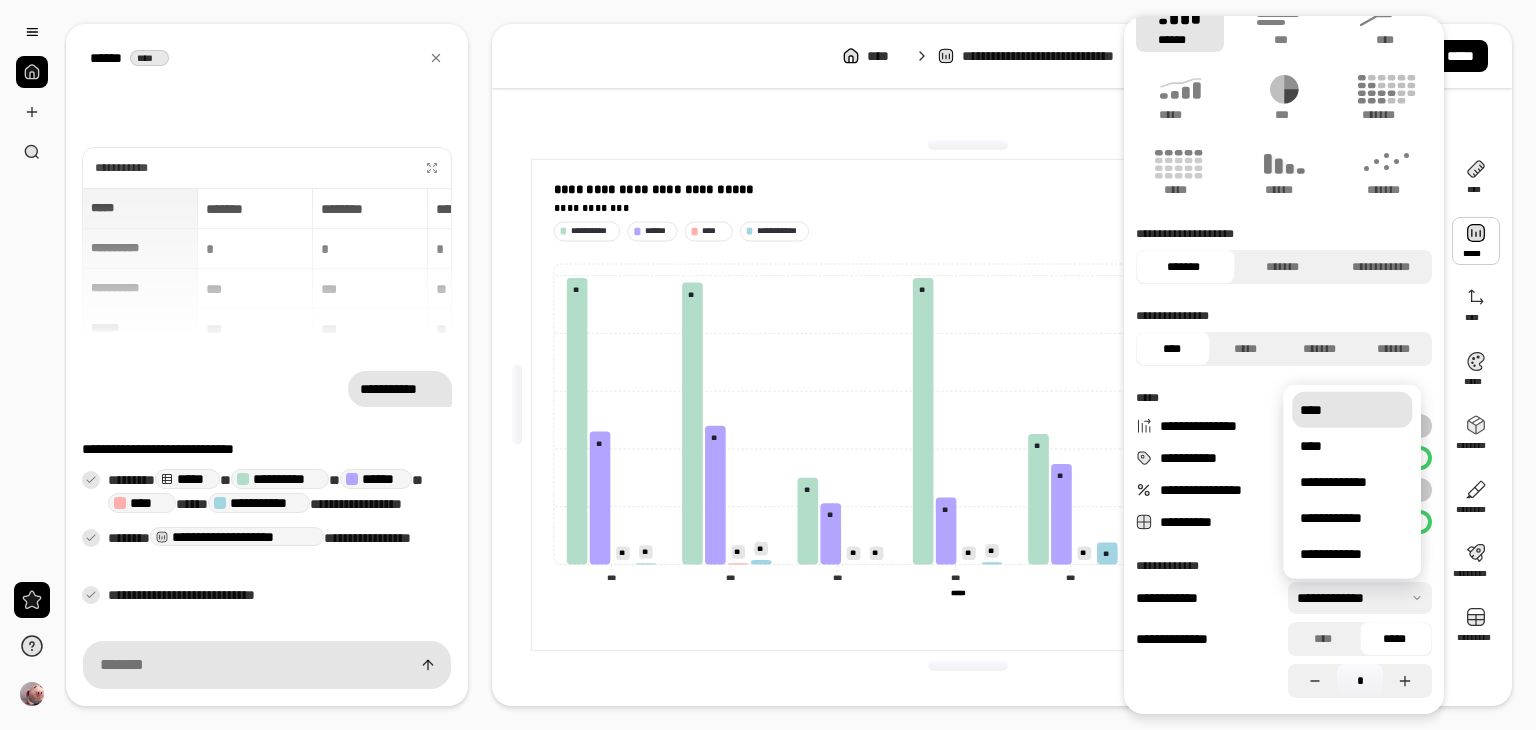 click on "****" at bounding box center (1352, 409) 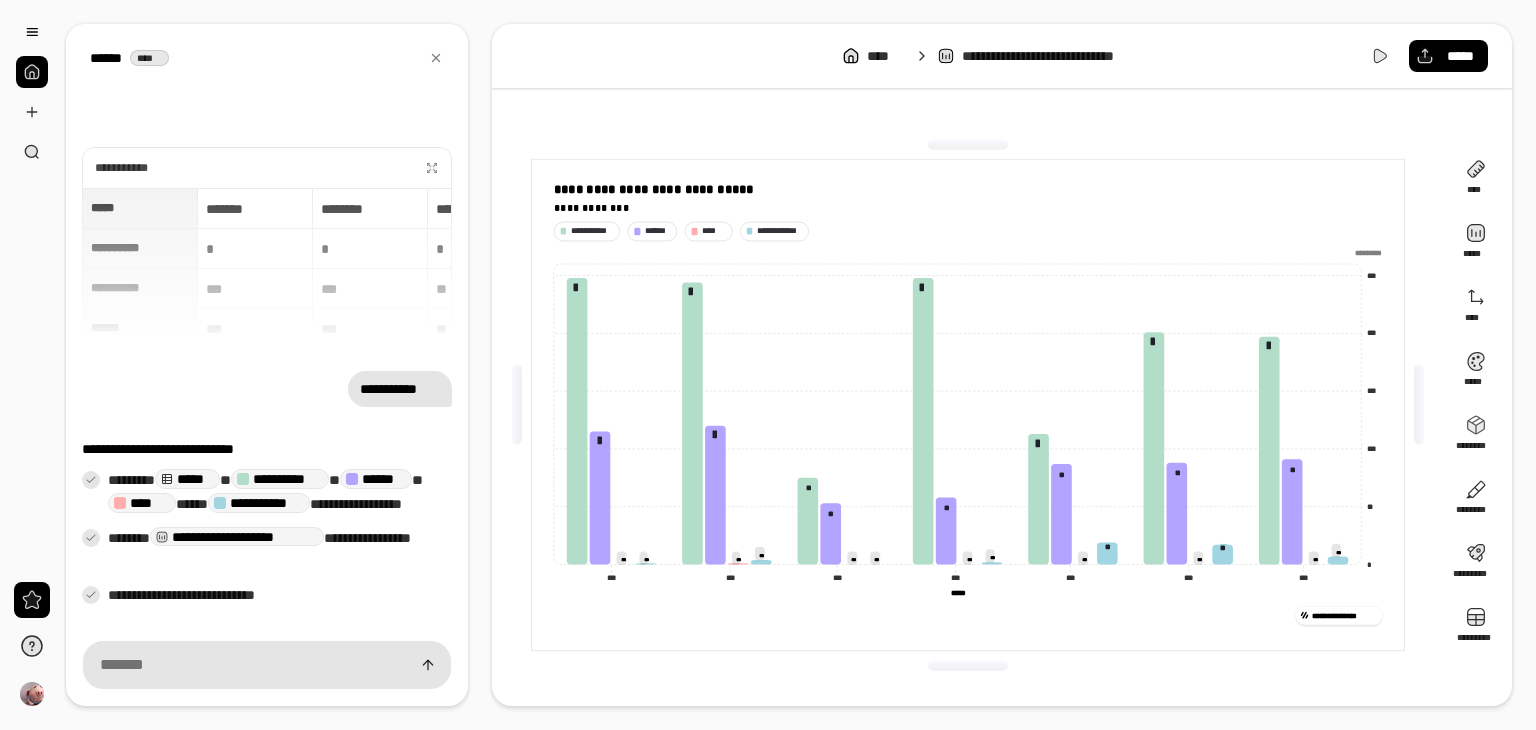 click on "**********" at bounding box center [968, 615] 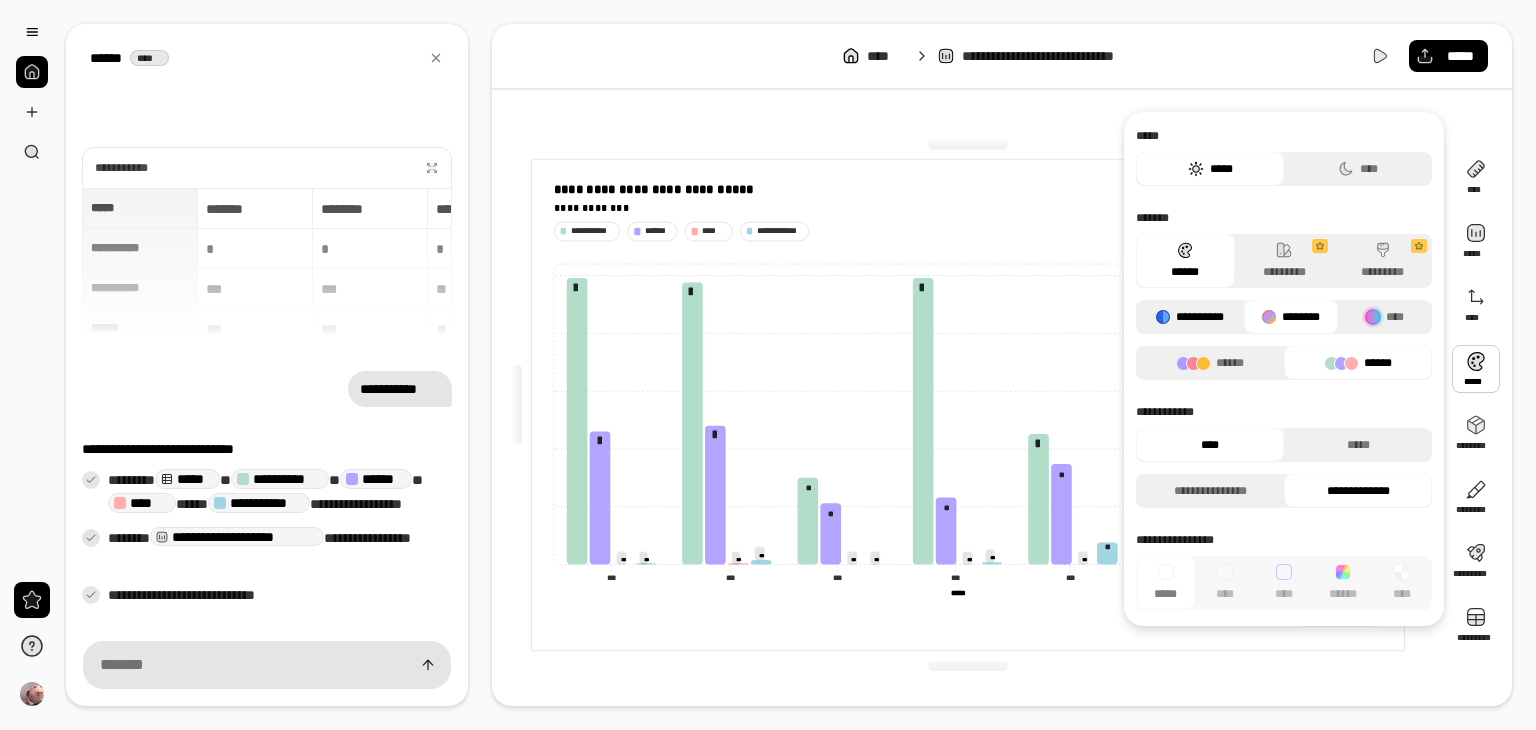 click on "**********" at bounding box center [1190, 317] 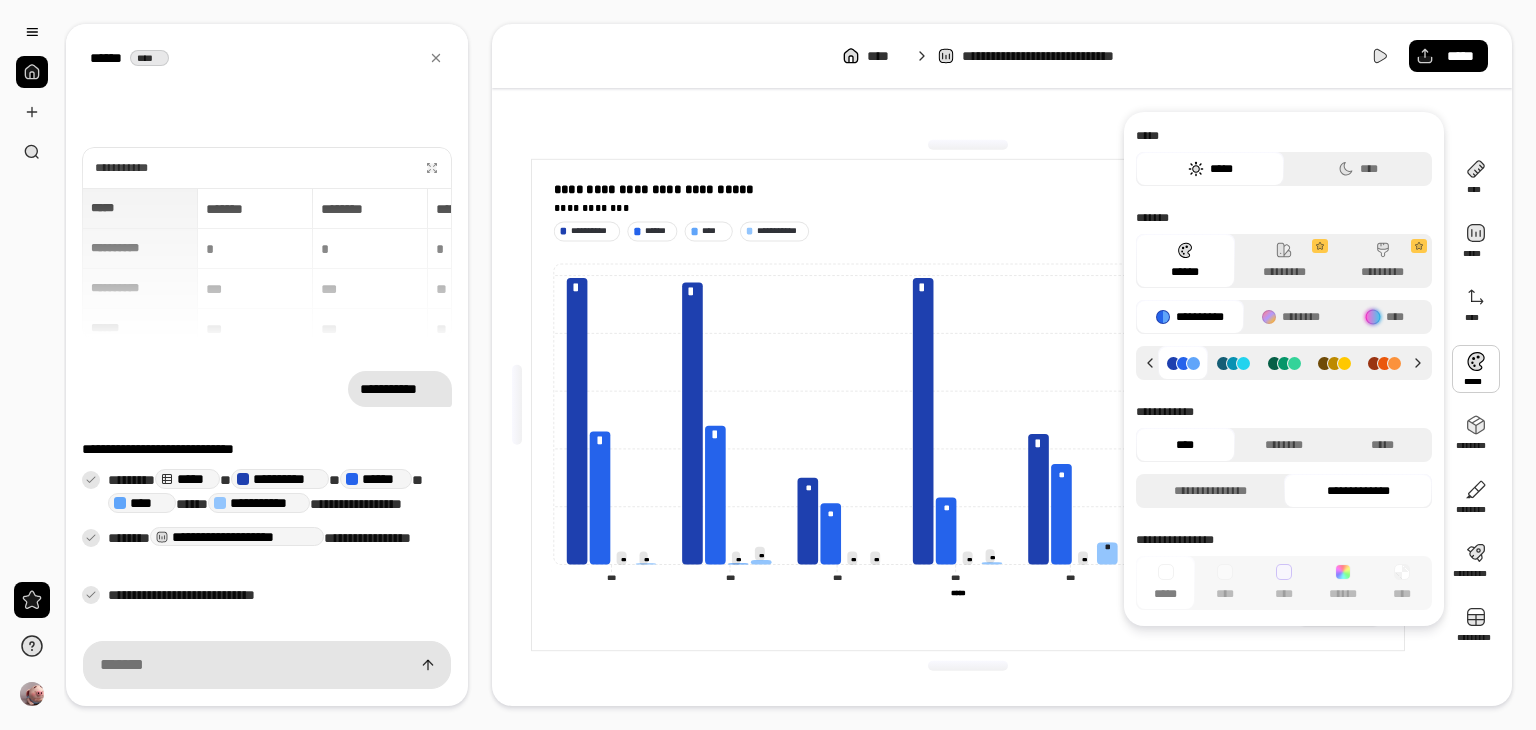 click 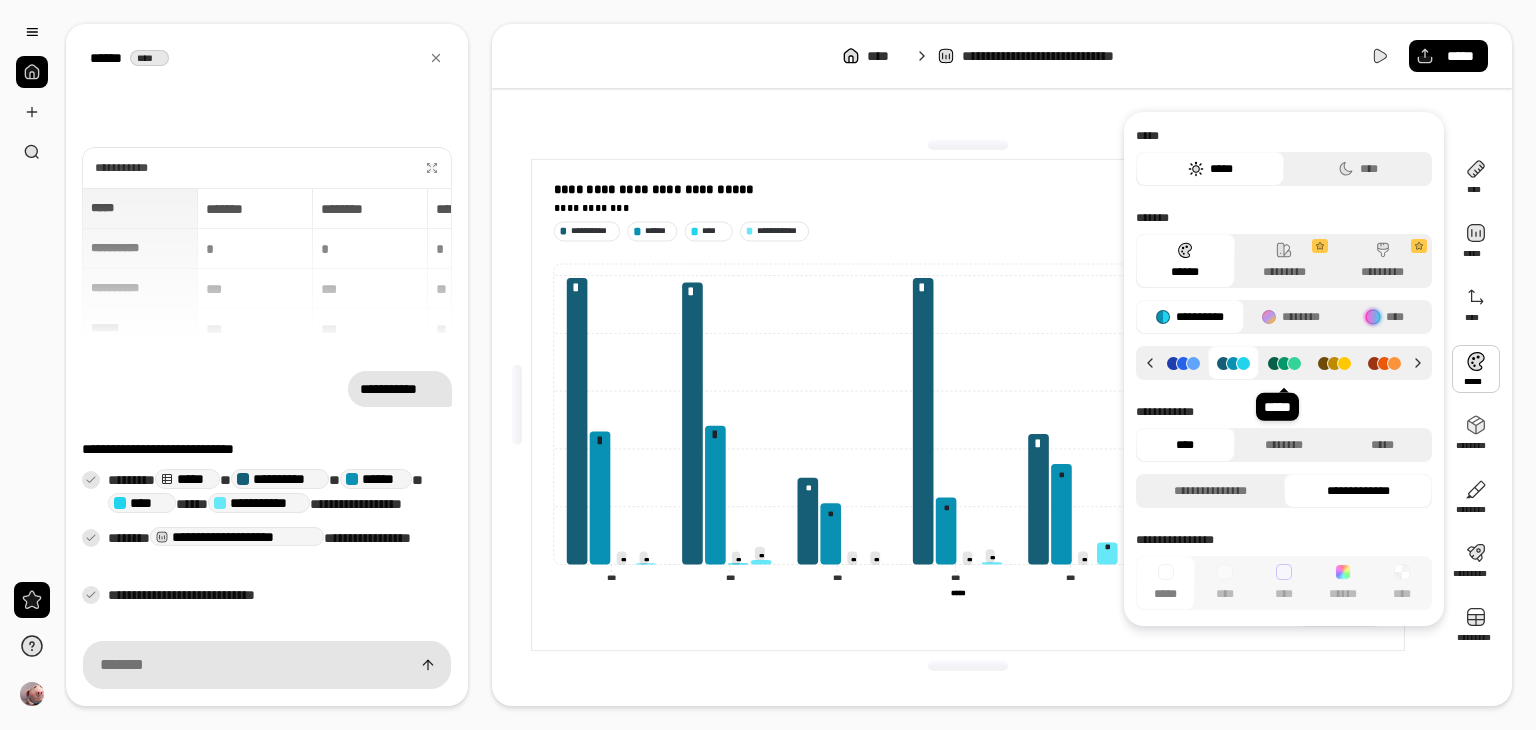 click 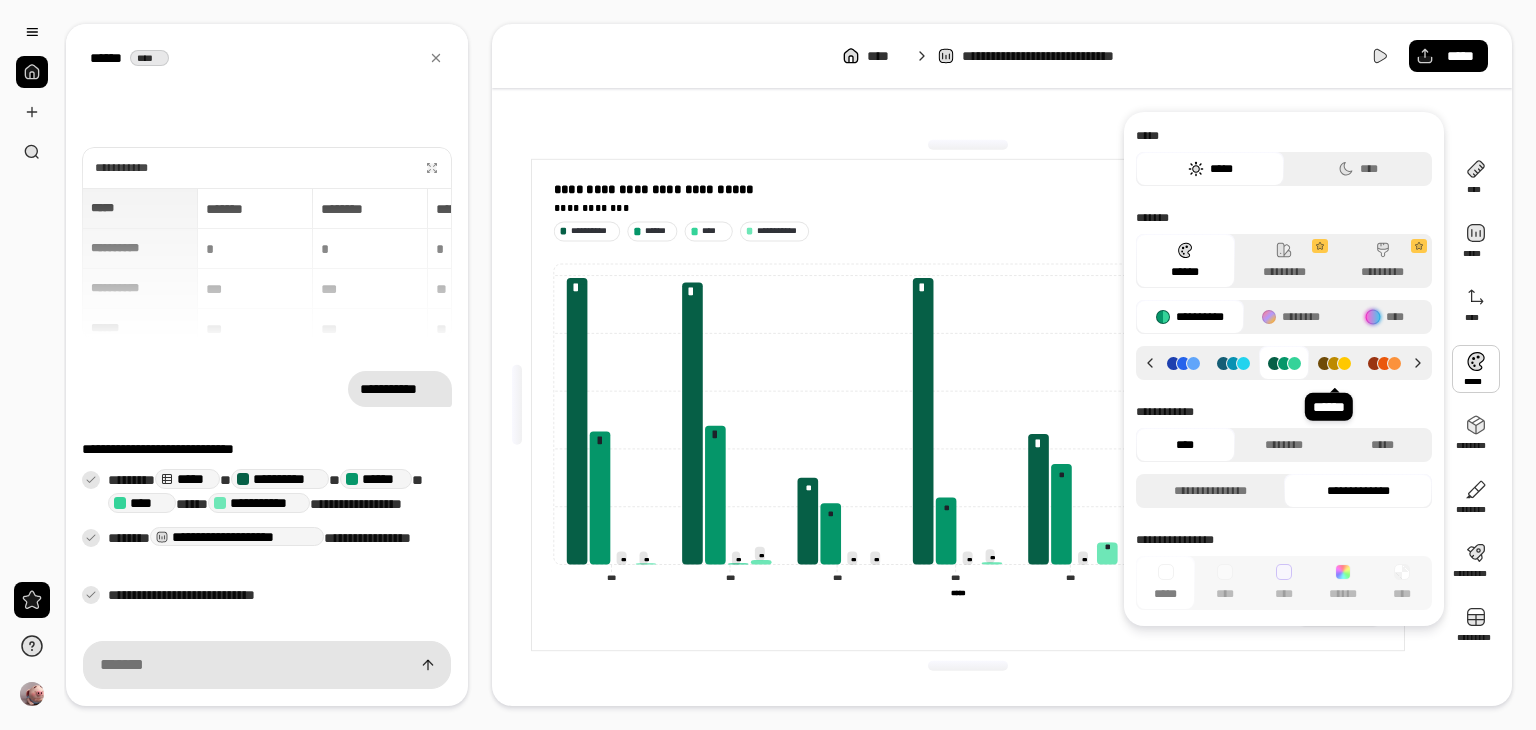 click 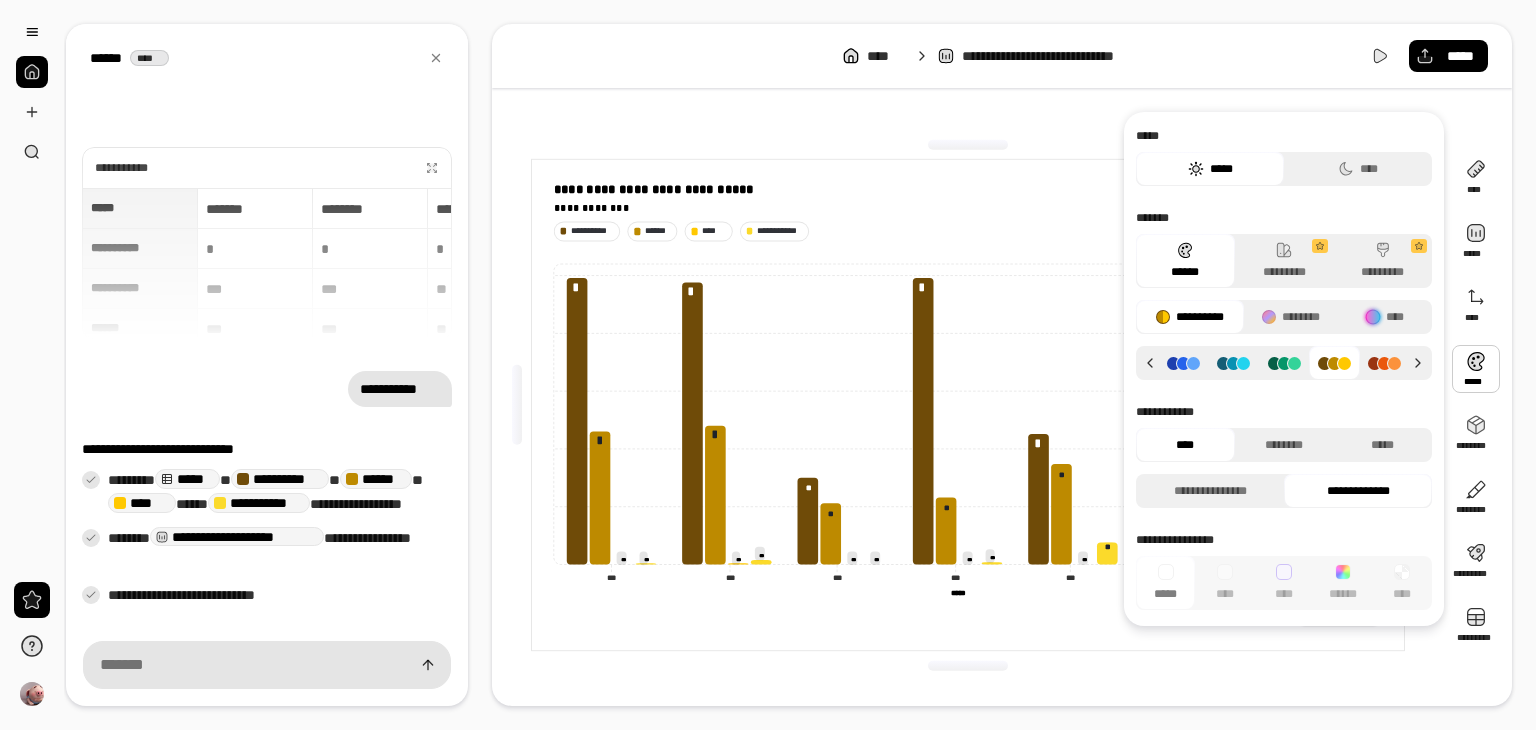 click 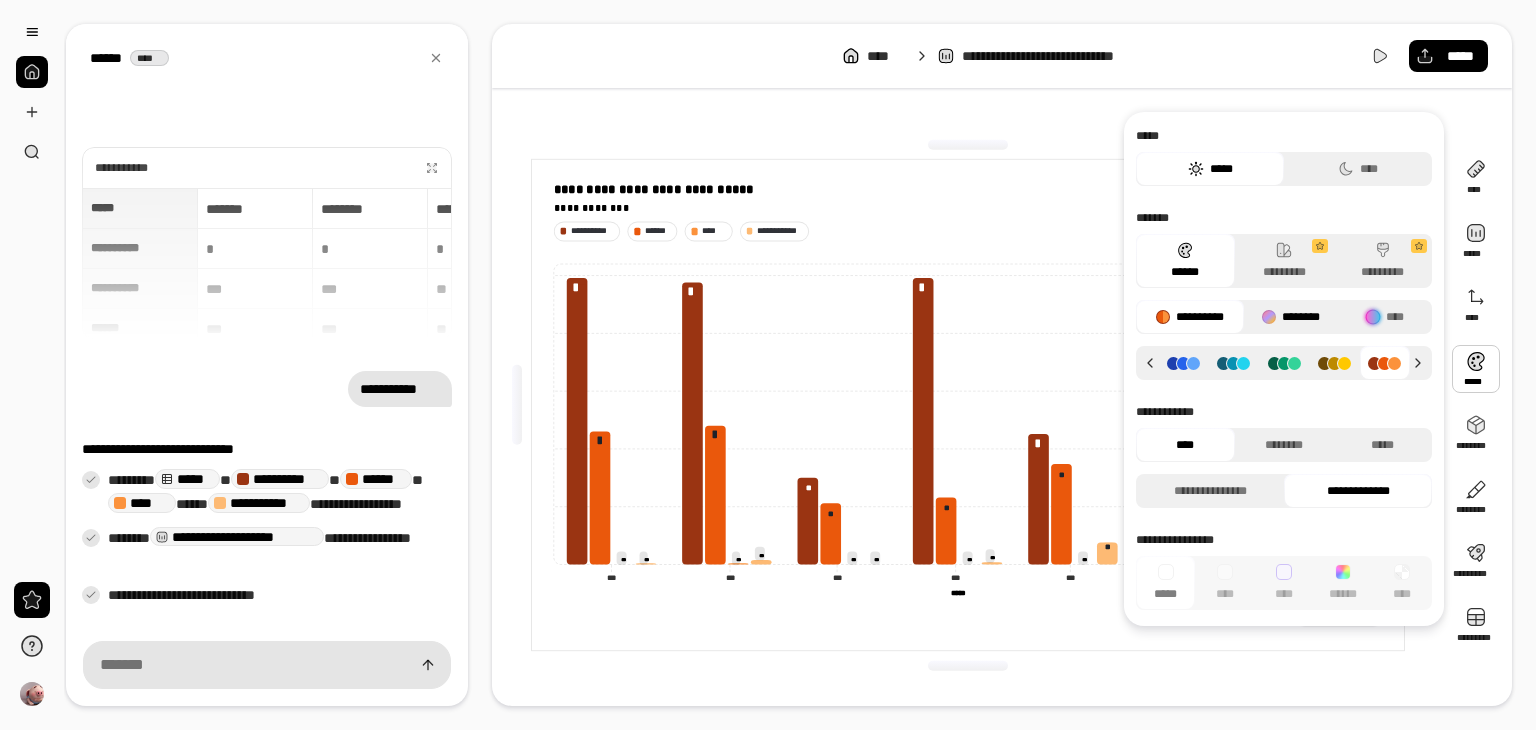click on "********" at bounding box center (1291, 317) 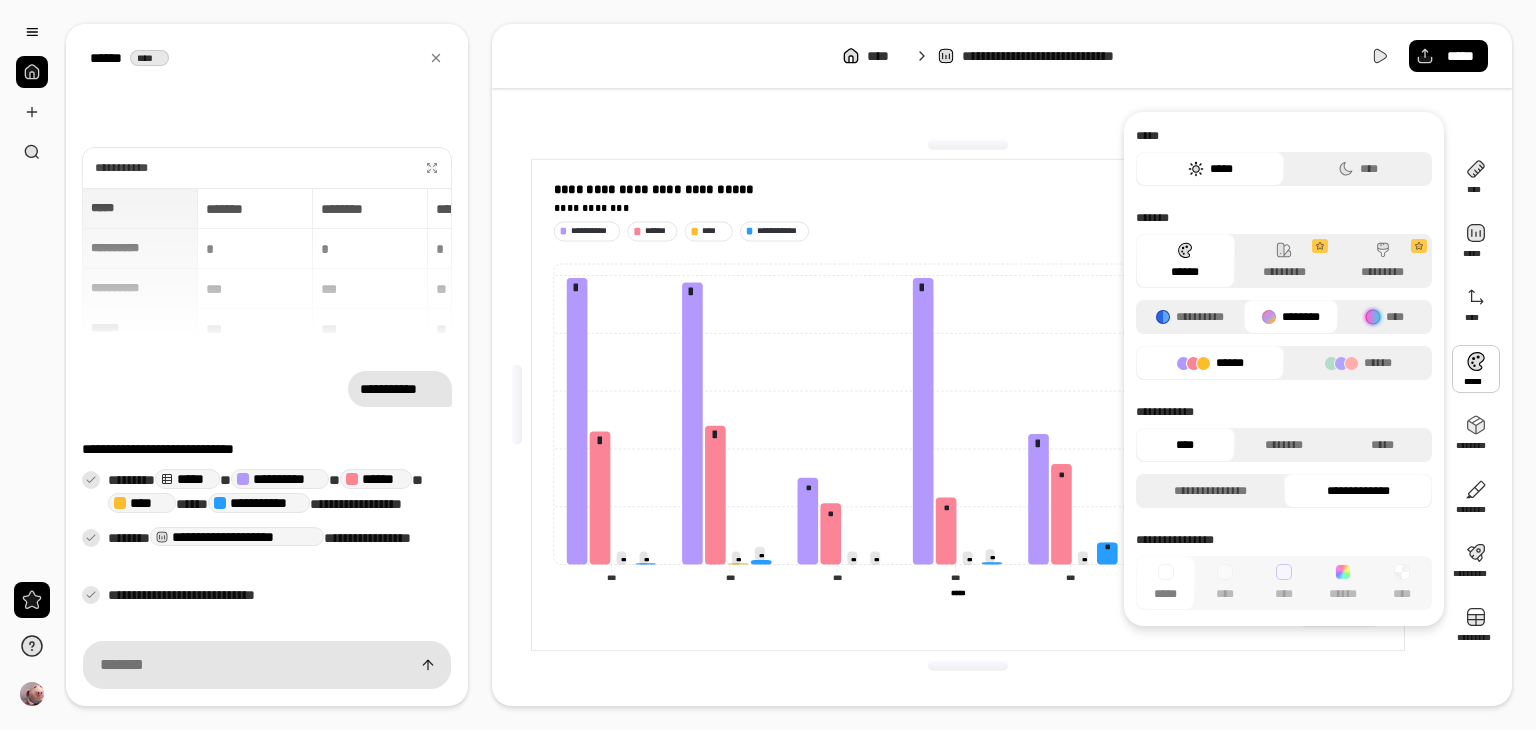 click on "******" at bounding box center [1210, 363] 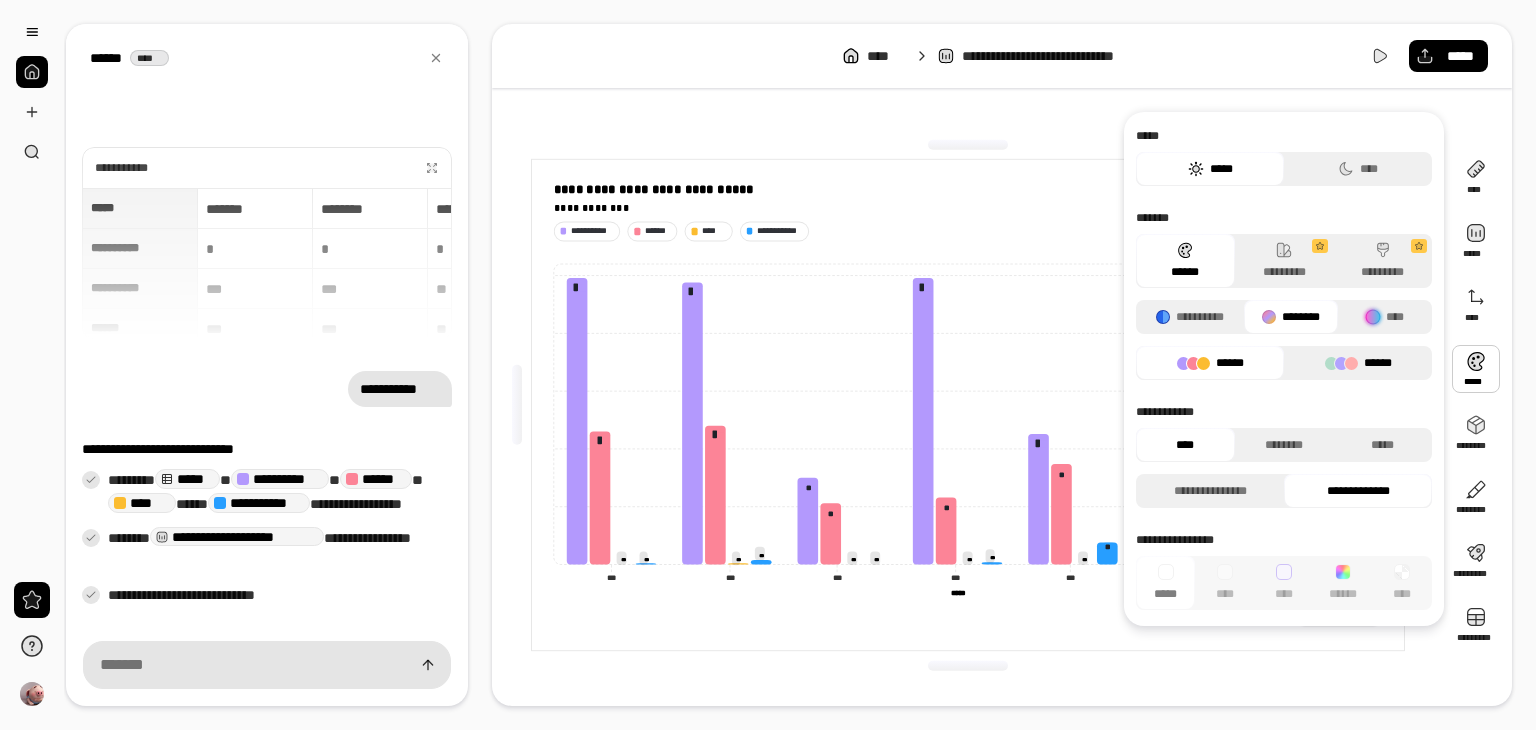 click on "******" at bounding box center (1358, 363) 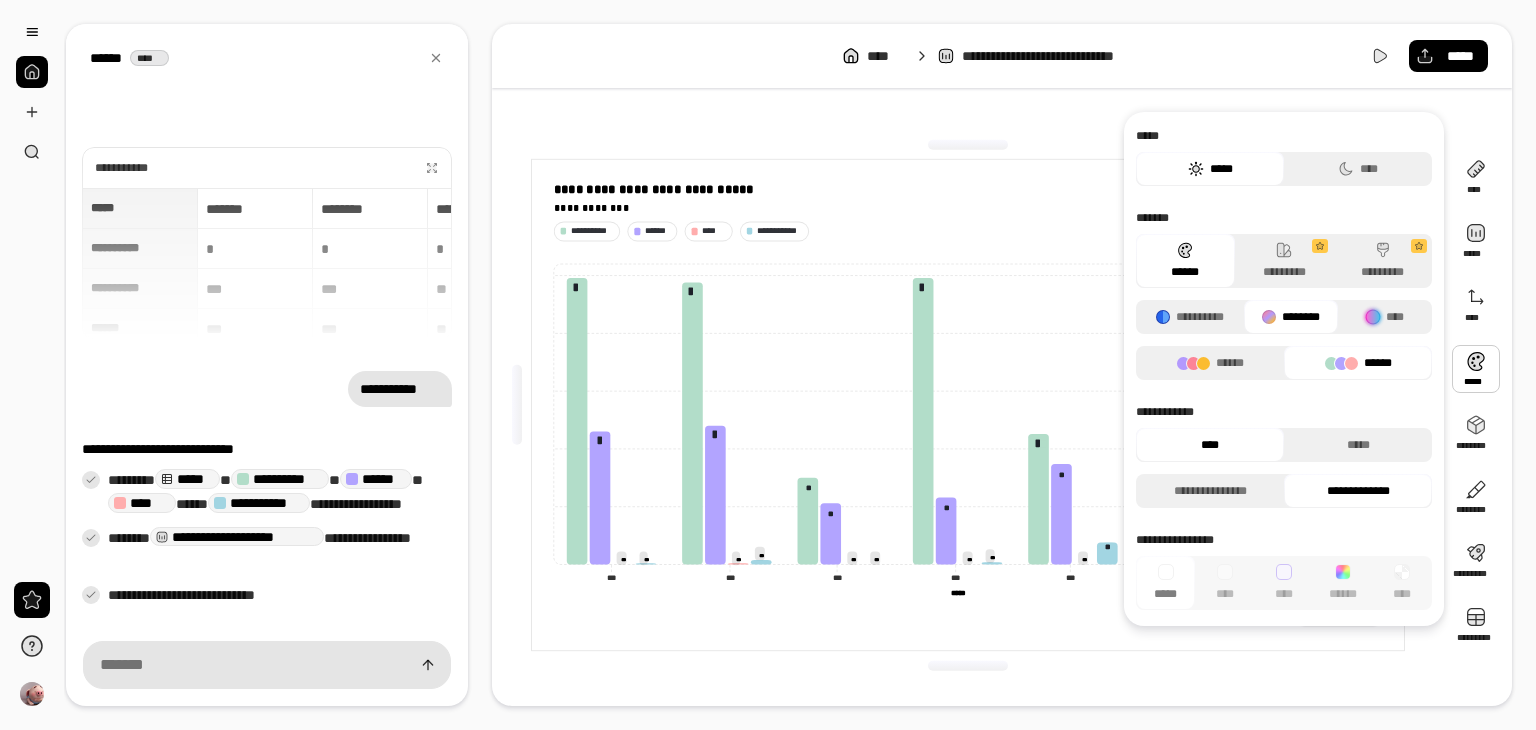 click on "**********" at bounding box center (1284, 295) 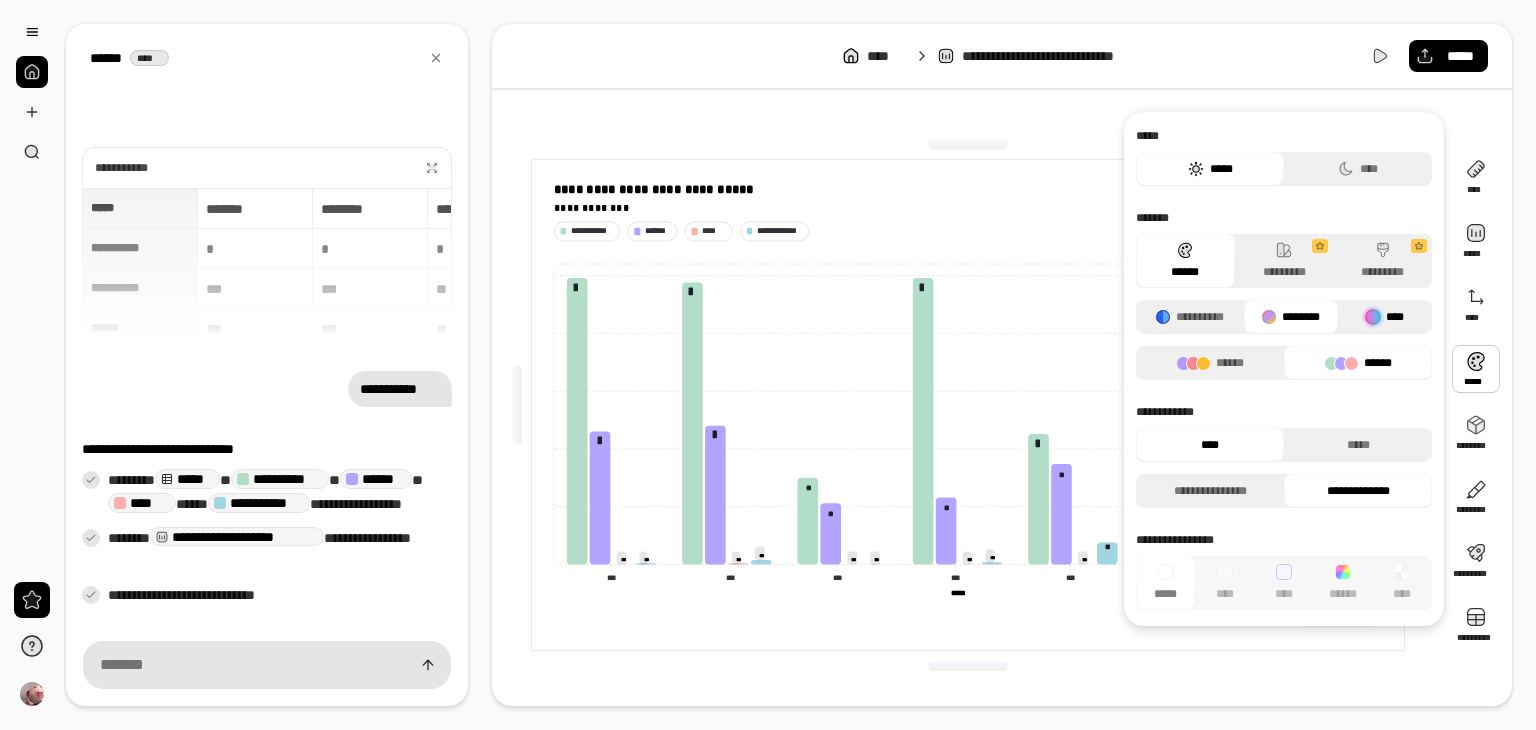 click at bounding box center [1373, 317] 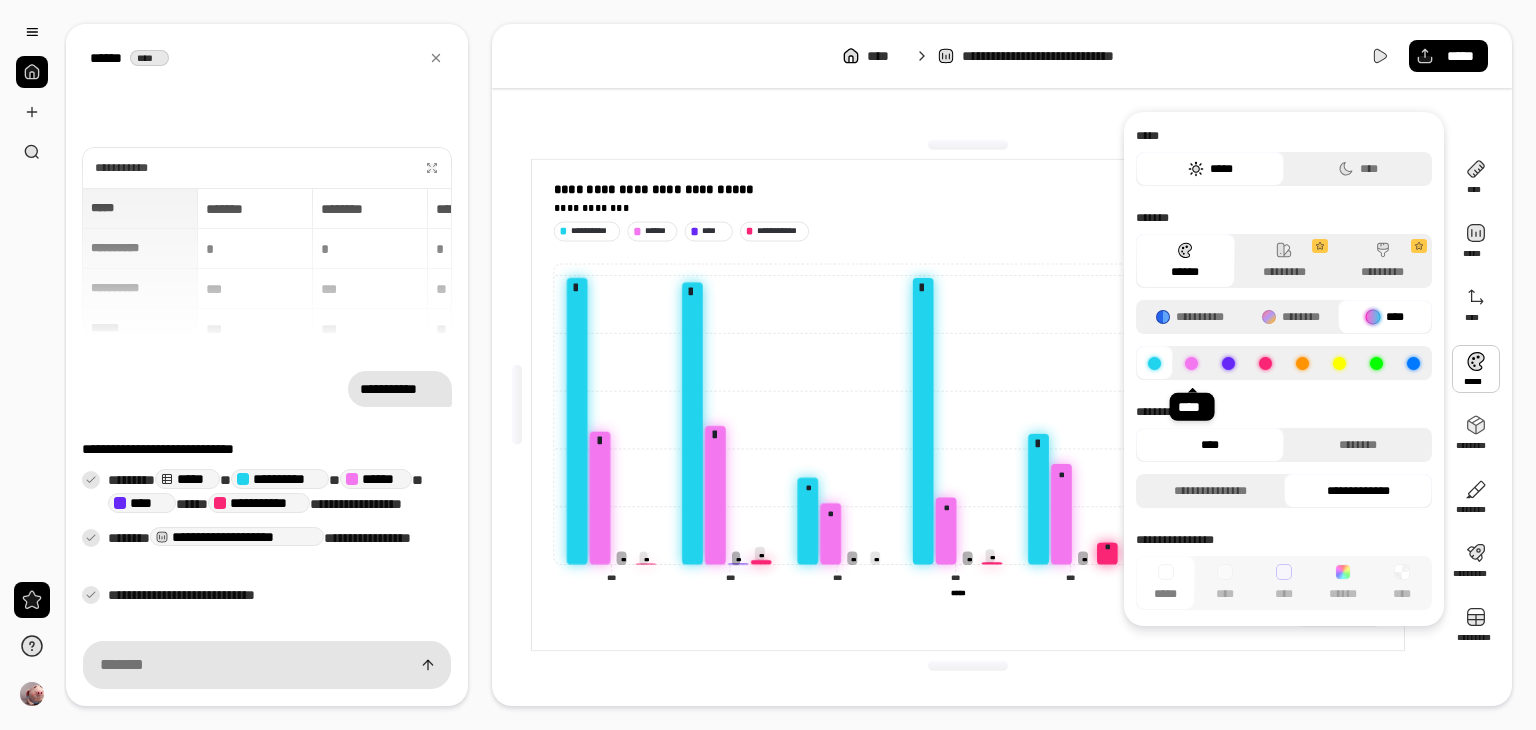 click at bounding box center (1191, 363) 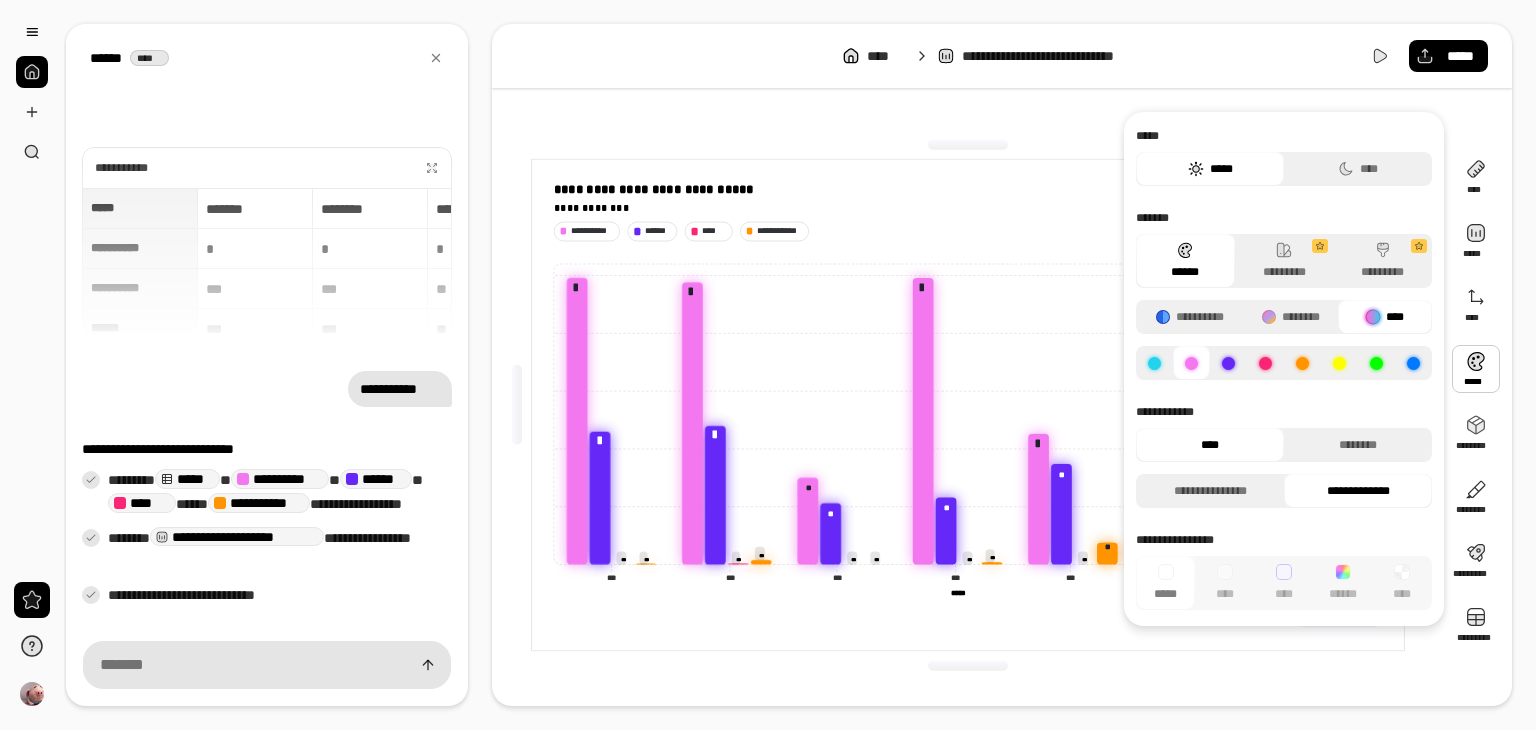 click at bounding box center [1228, 363] 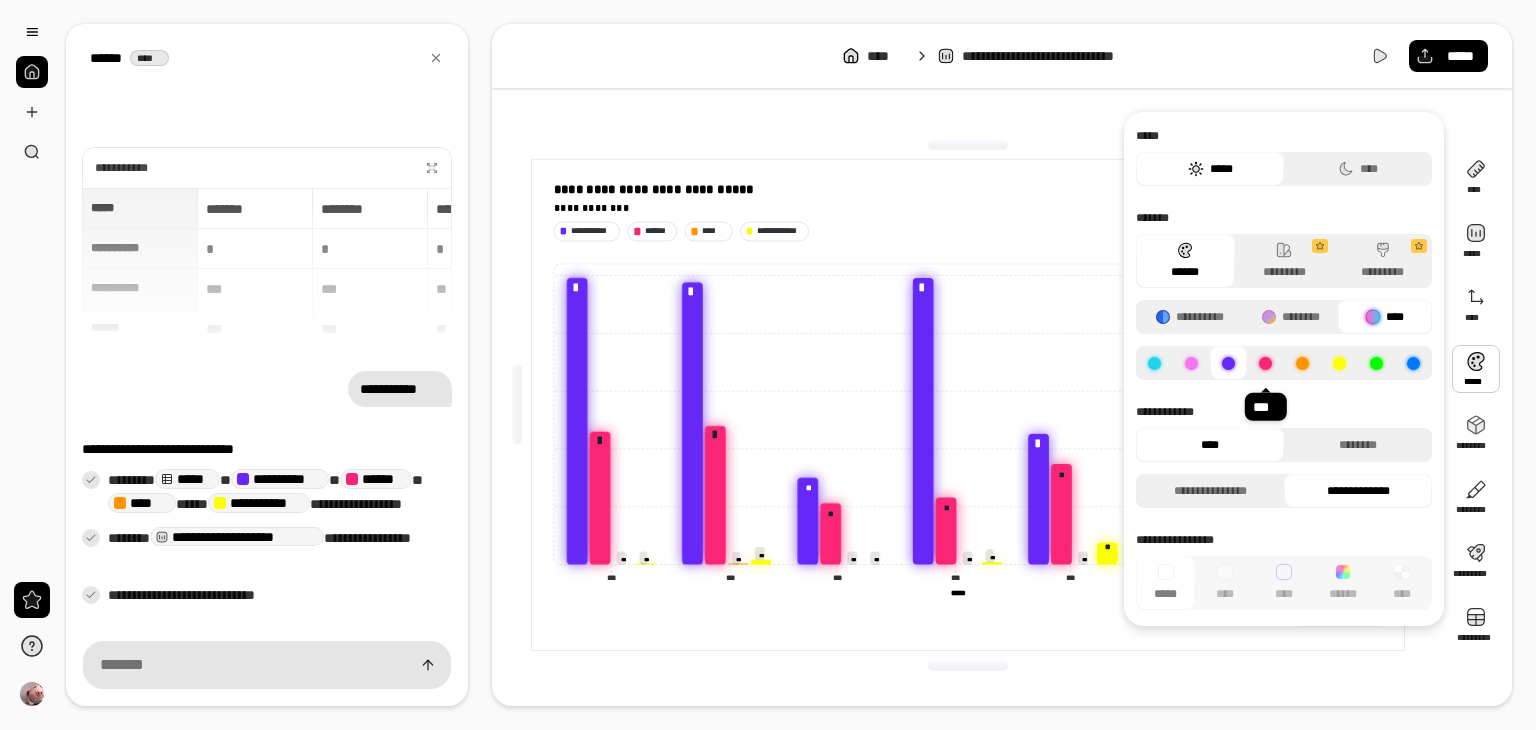 click 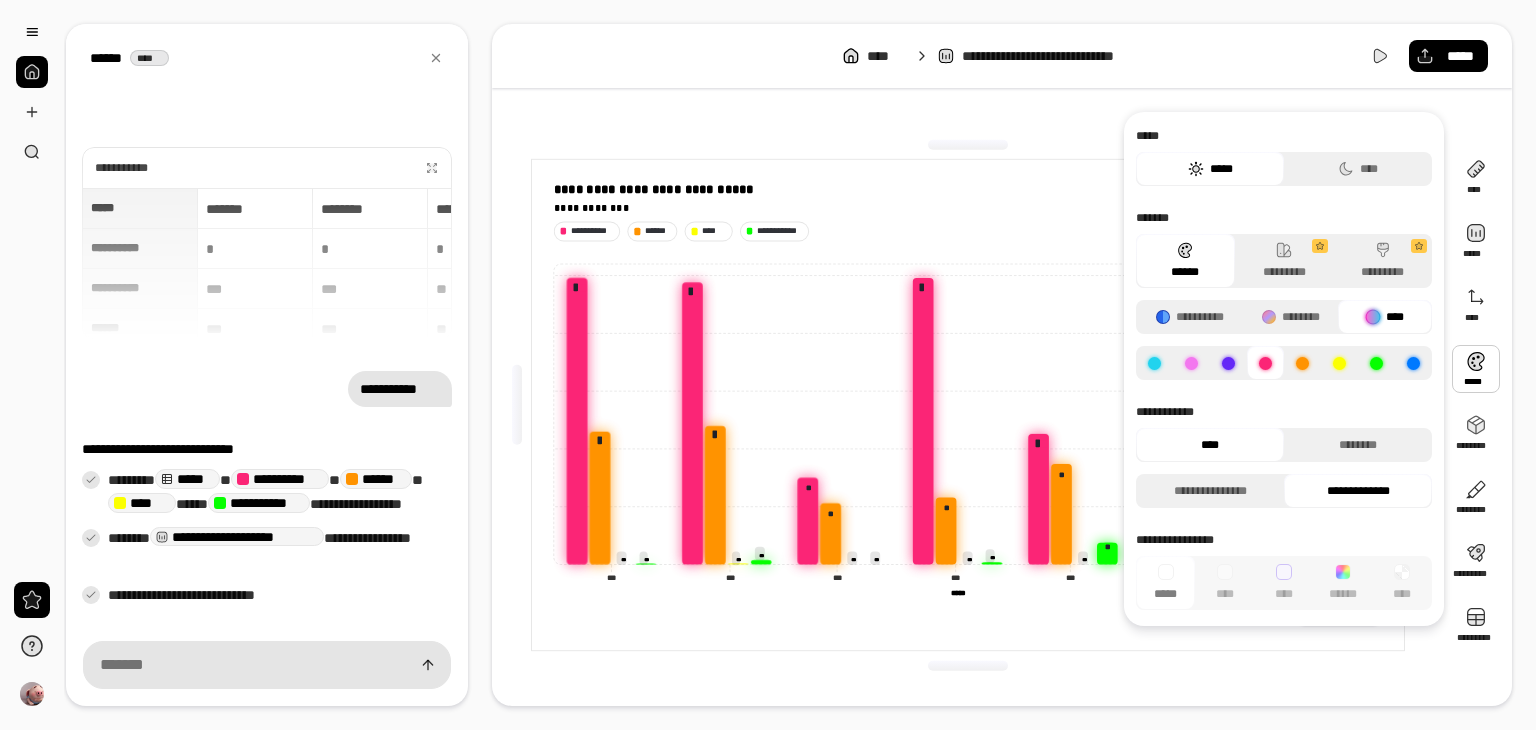 click at bounding box center (1302, 363) 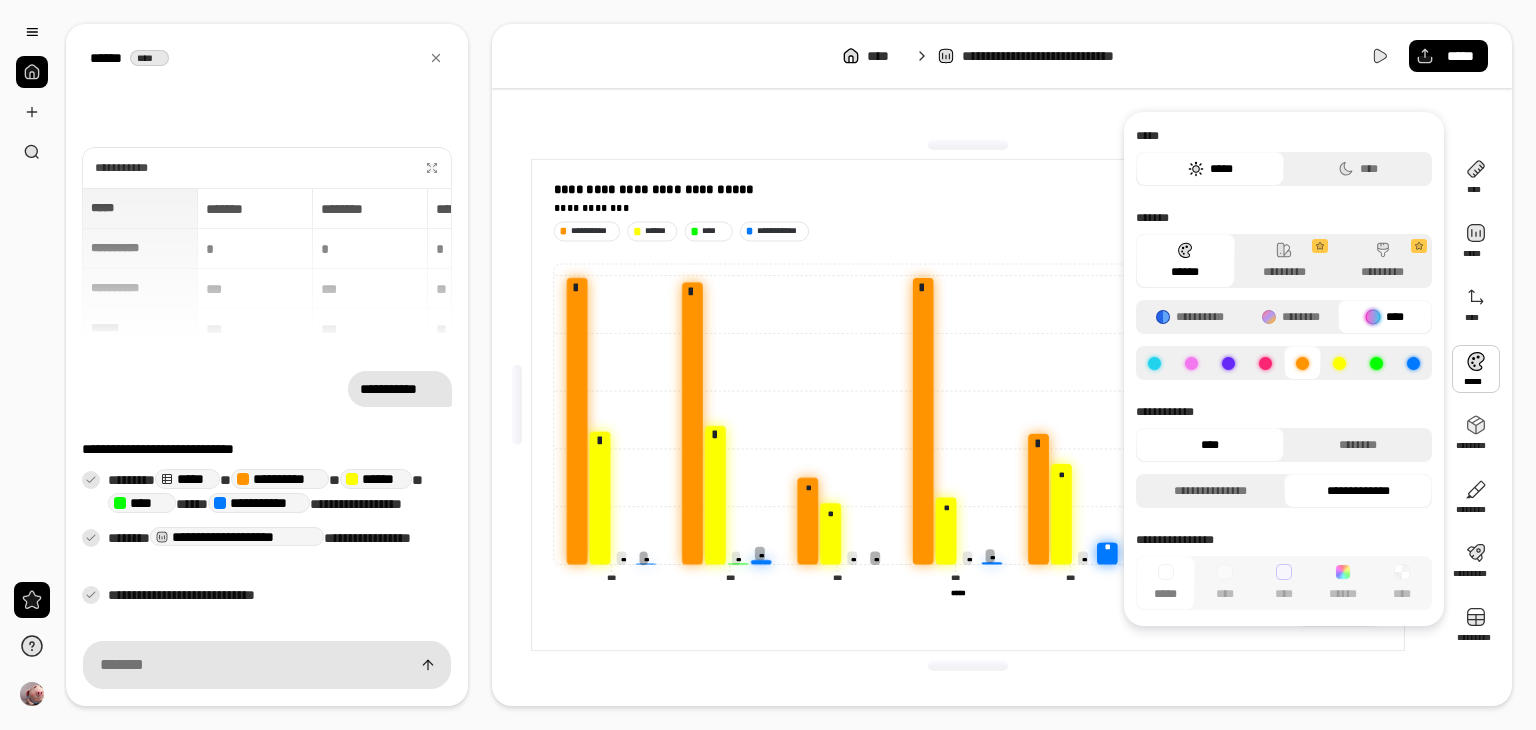 click at bounding box center [1339, 363] 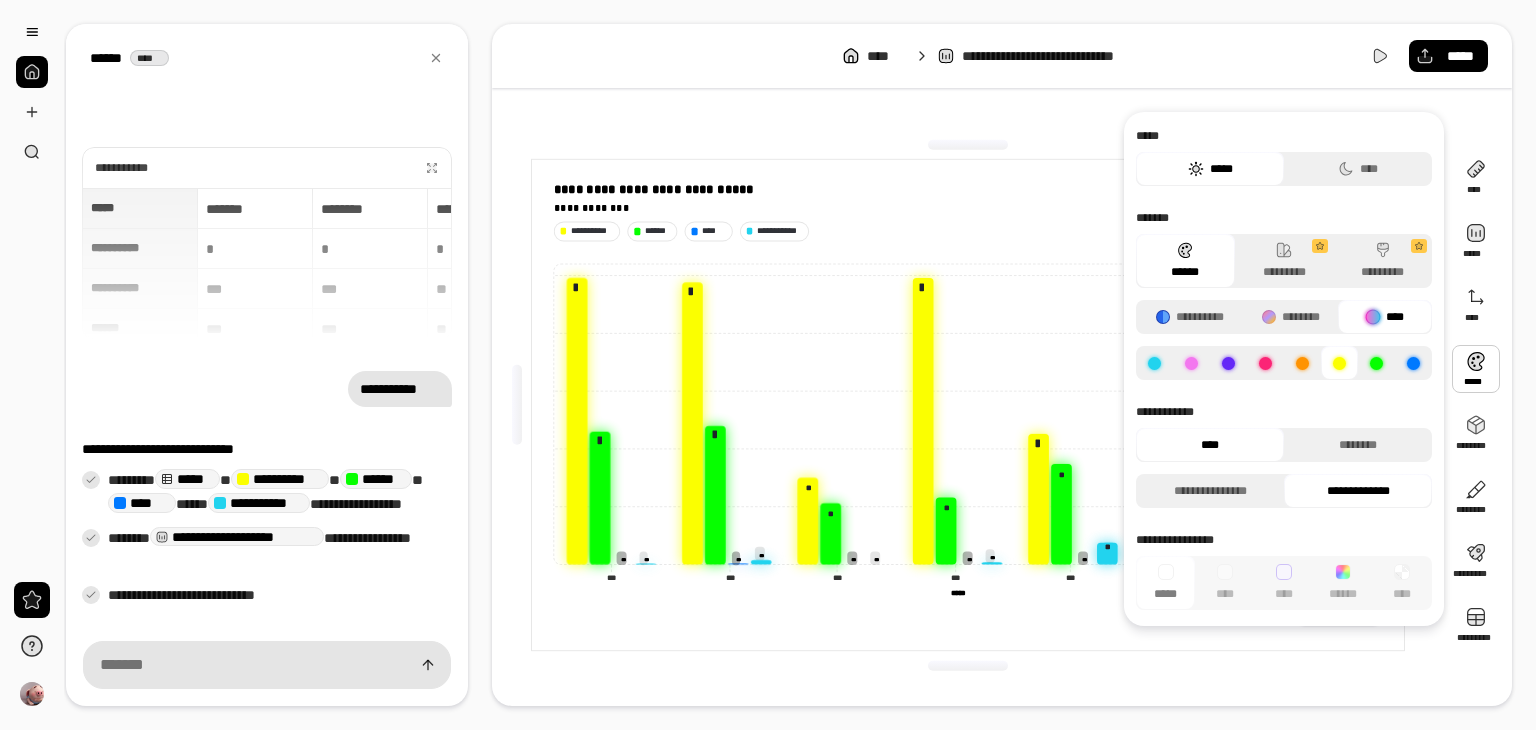 click 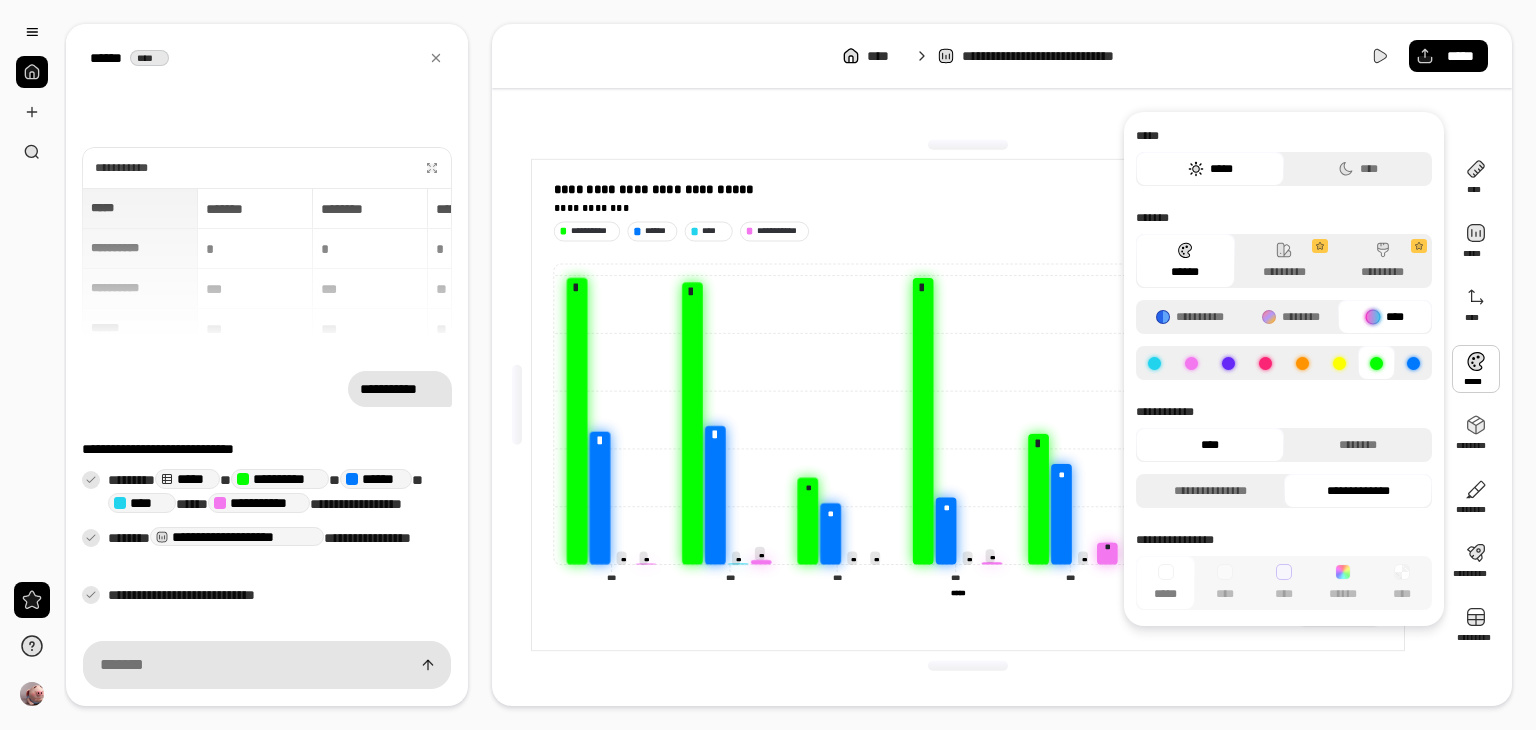 click at bounding box center [1413, 363] 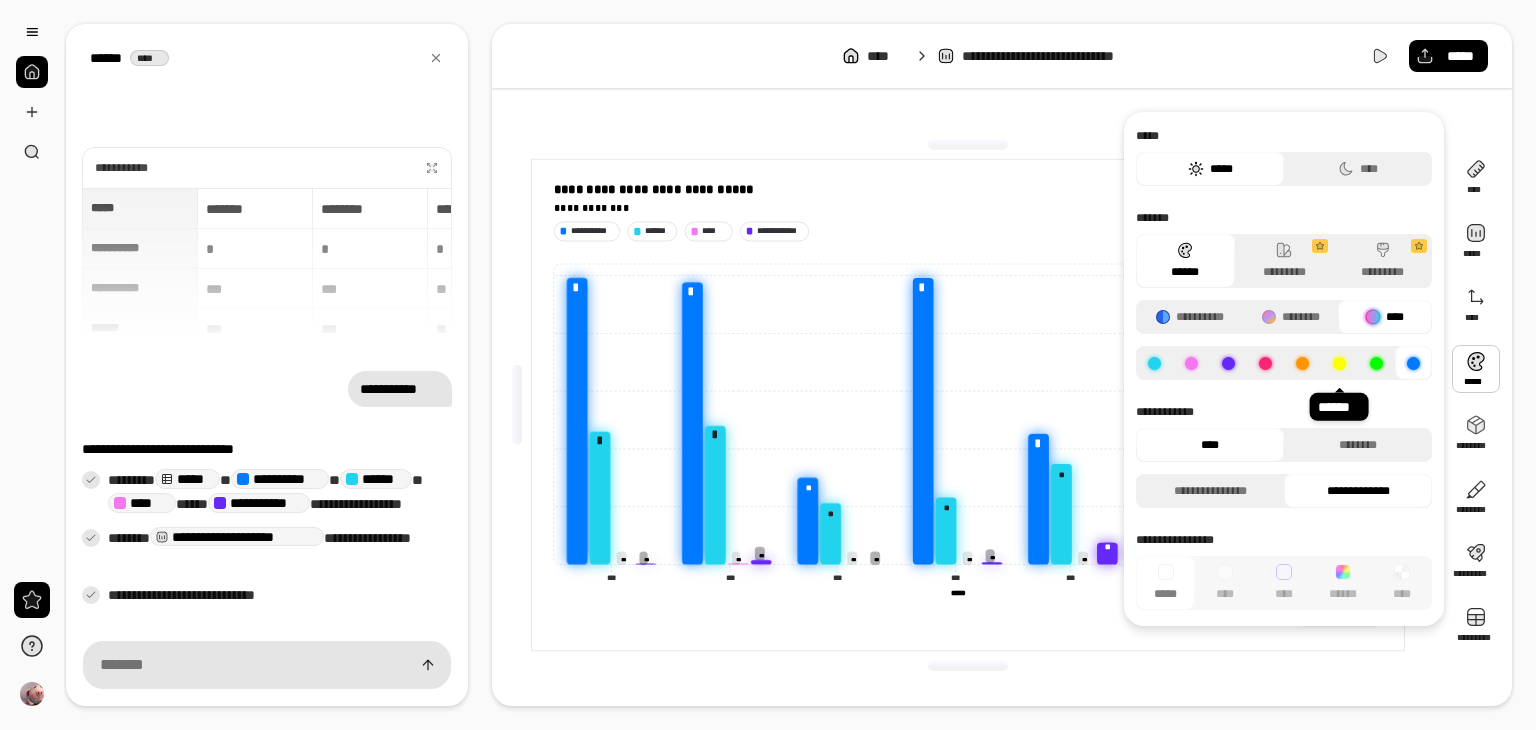 click 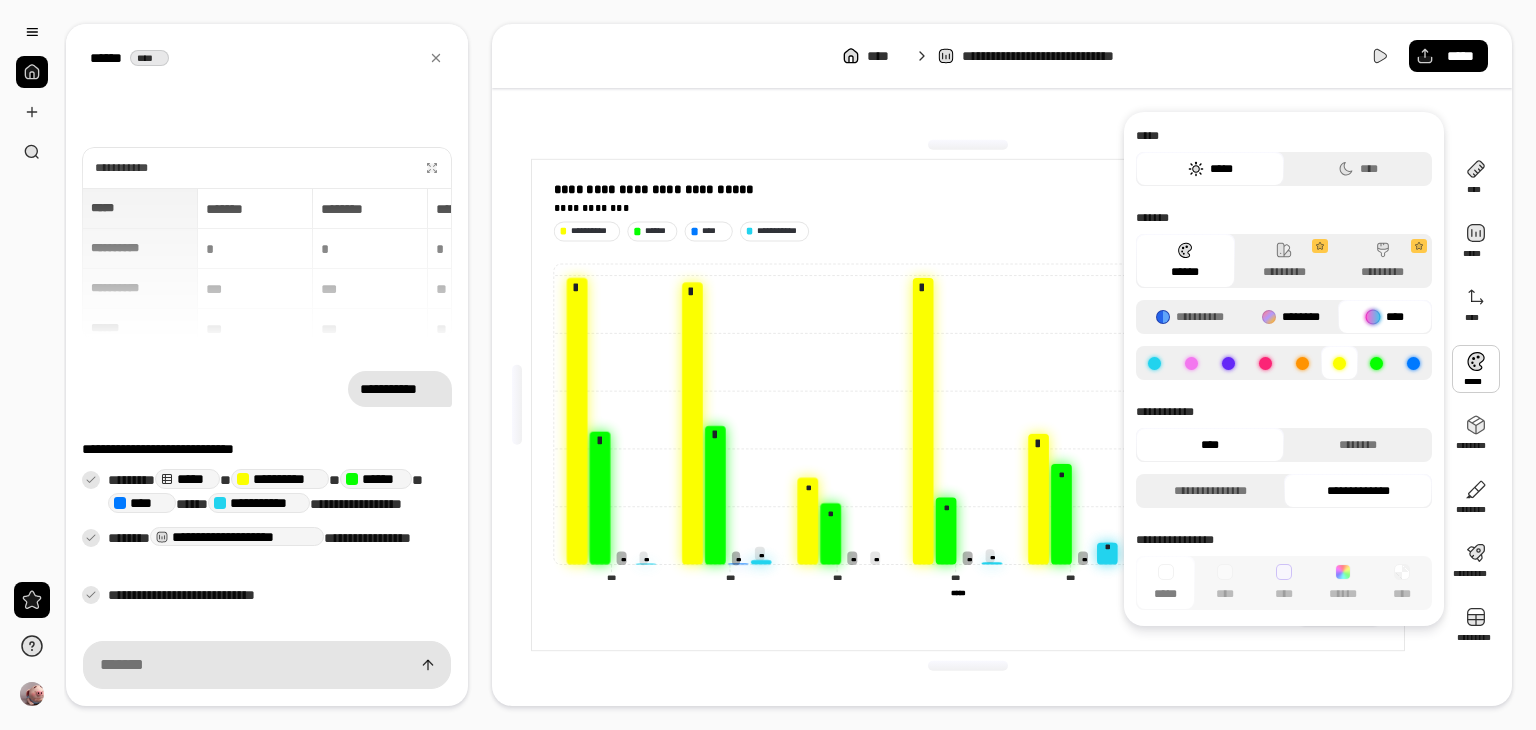 click on "********" at bounding box center (1291, 317) 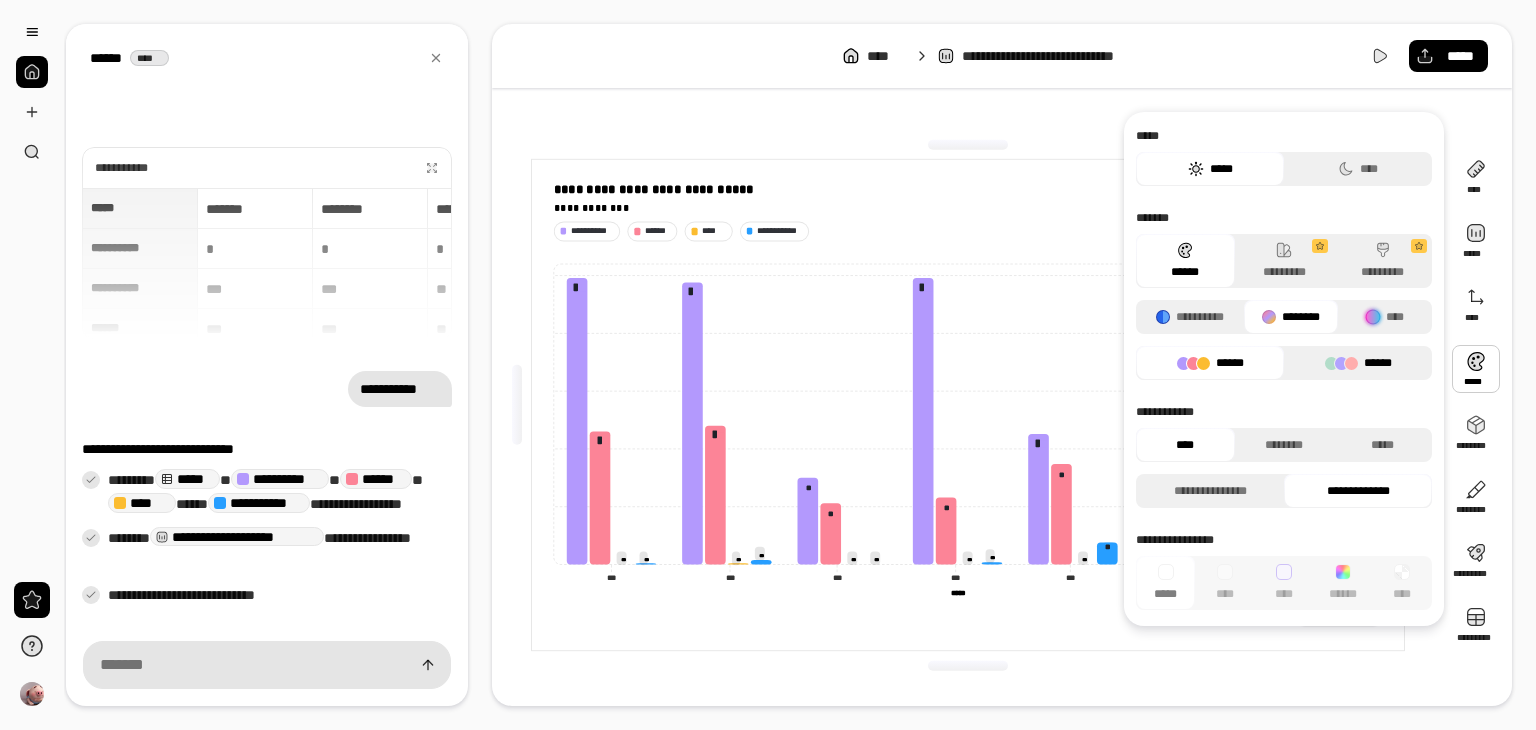 click on "******" at bounding box center [1358, 363] 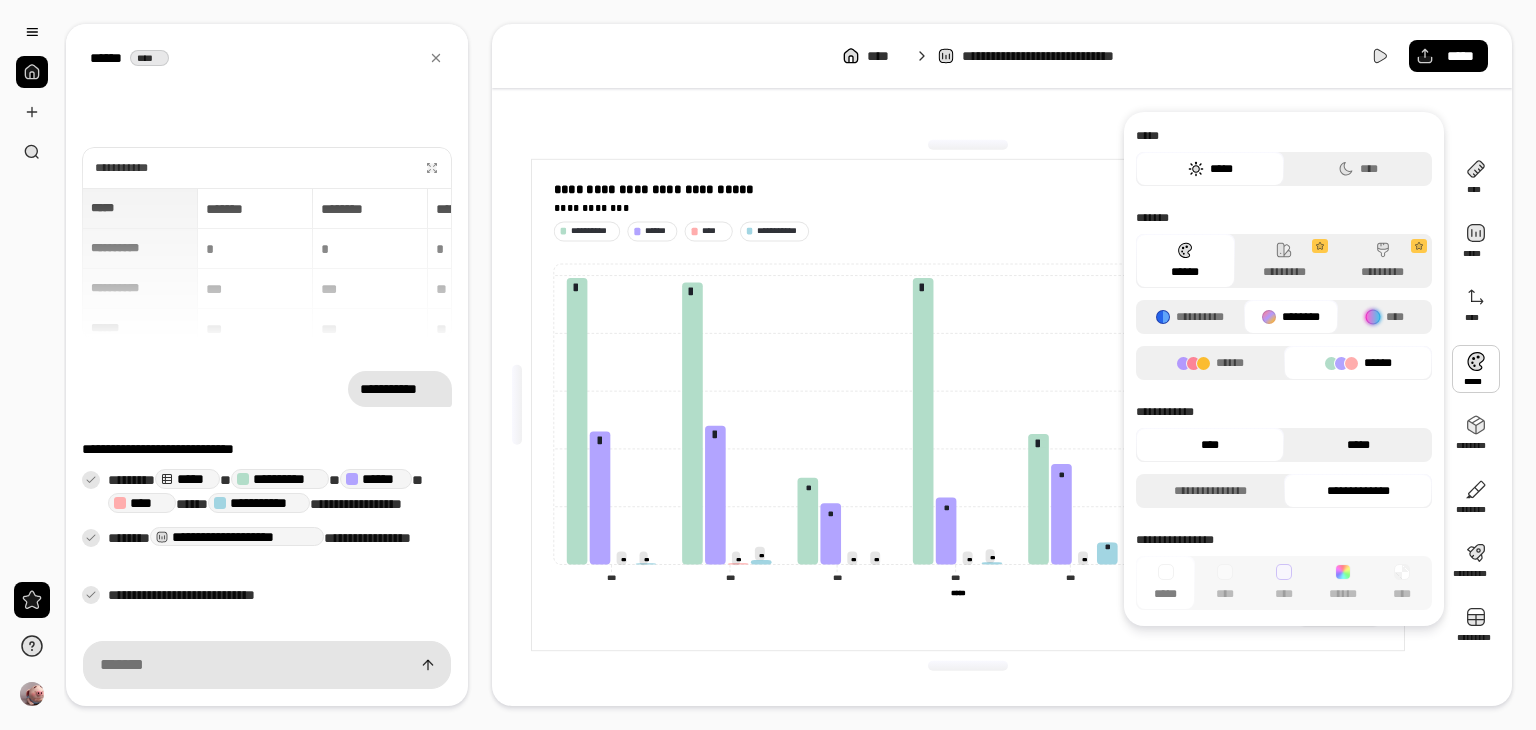 click on "*****" at bounding box center [1358, 445] 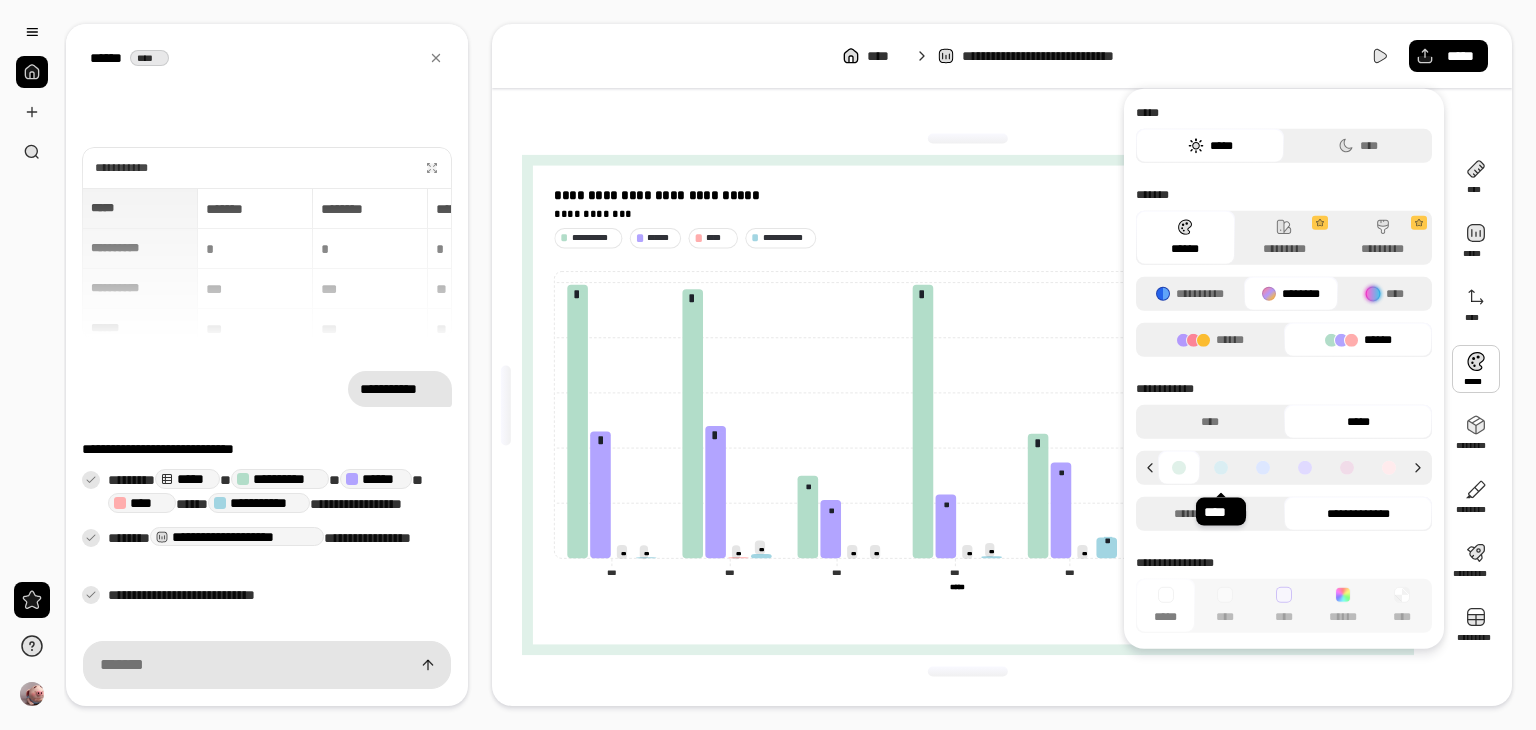 click at bounding box center (1221, 468) 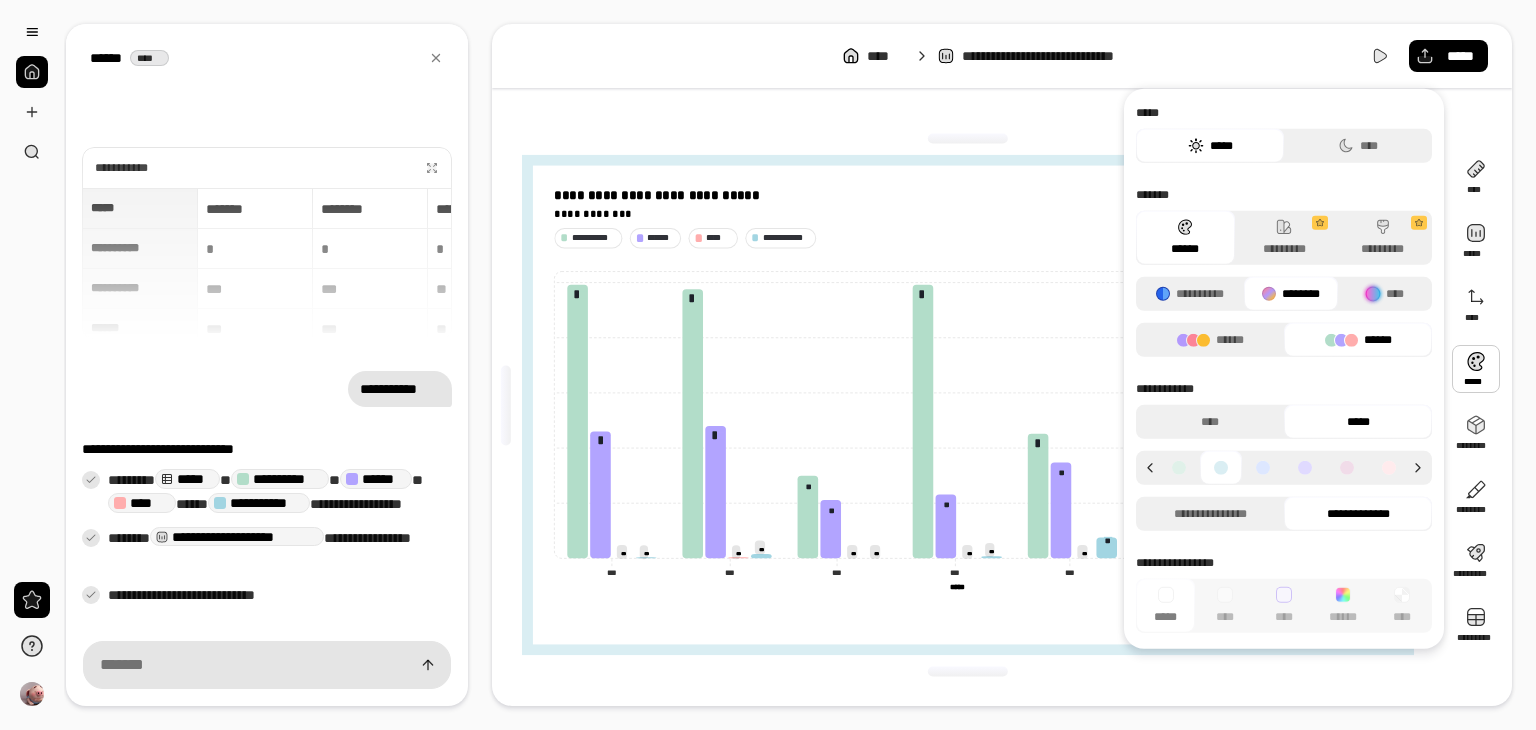 click at bounding box center [1263, 468] 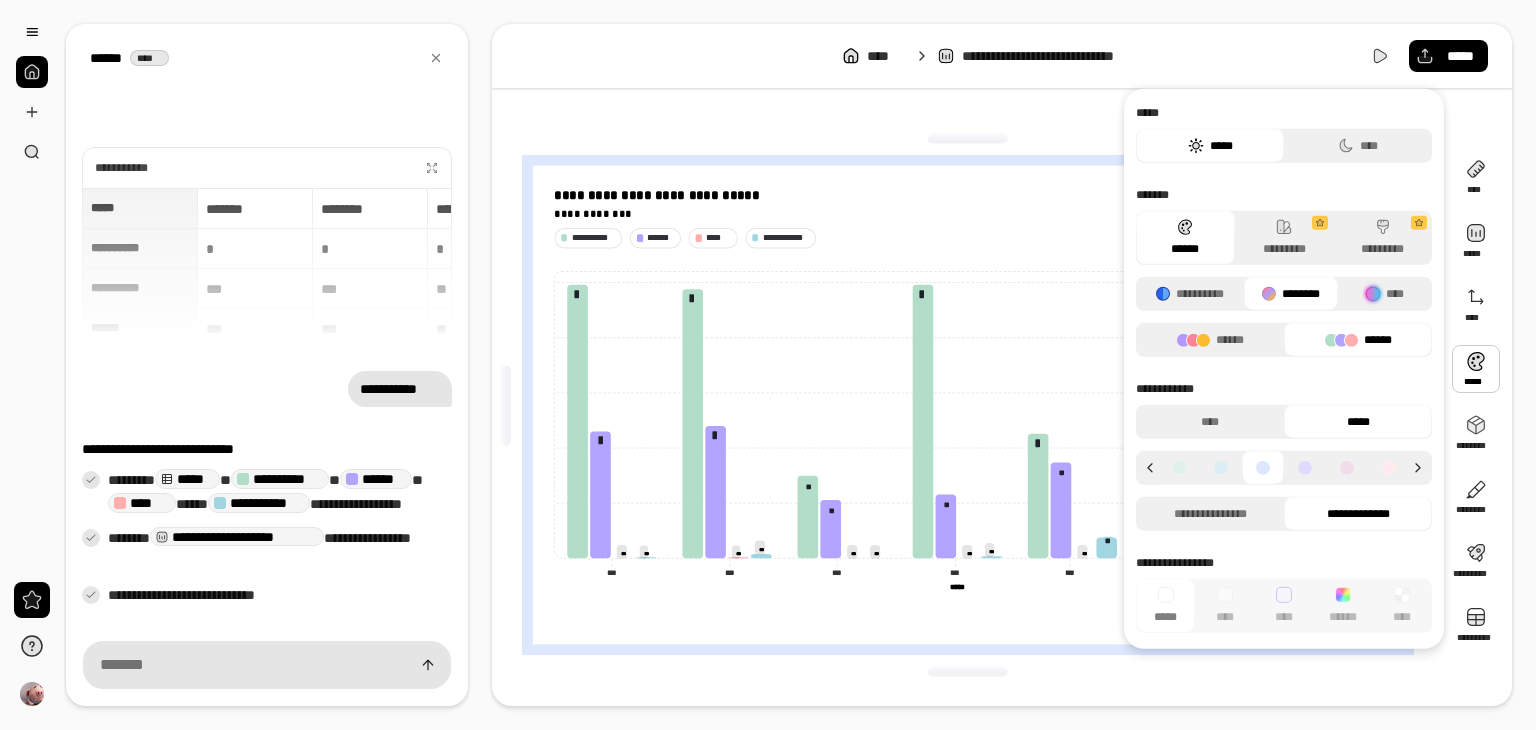click at bounding box center (1305, 468) 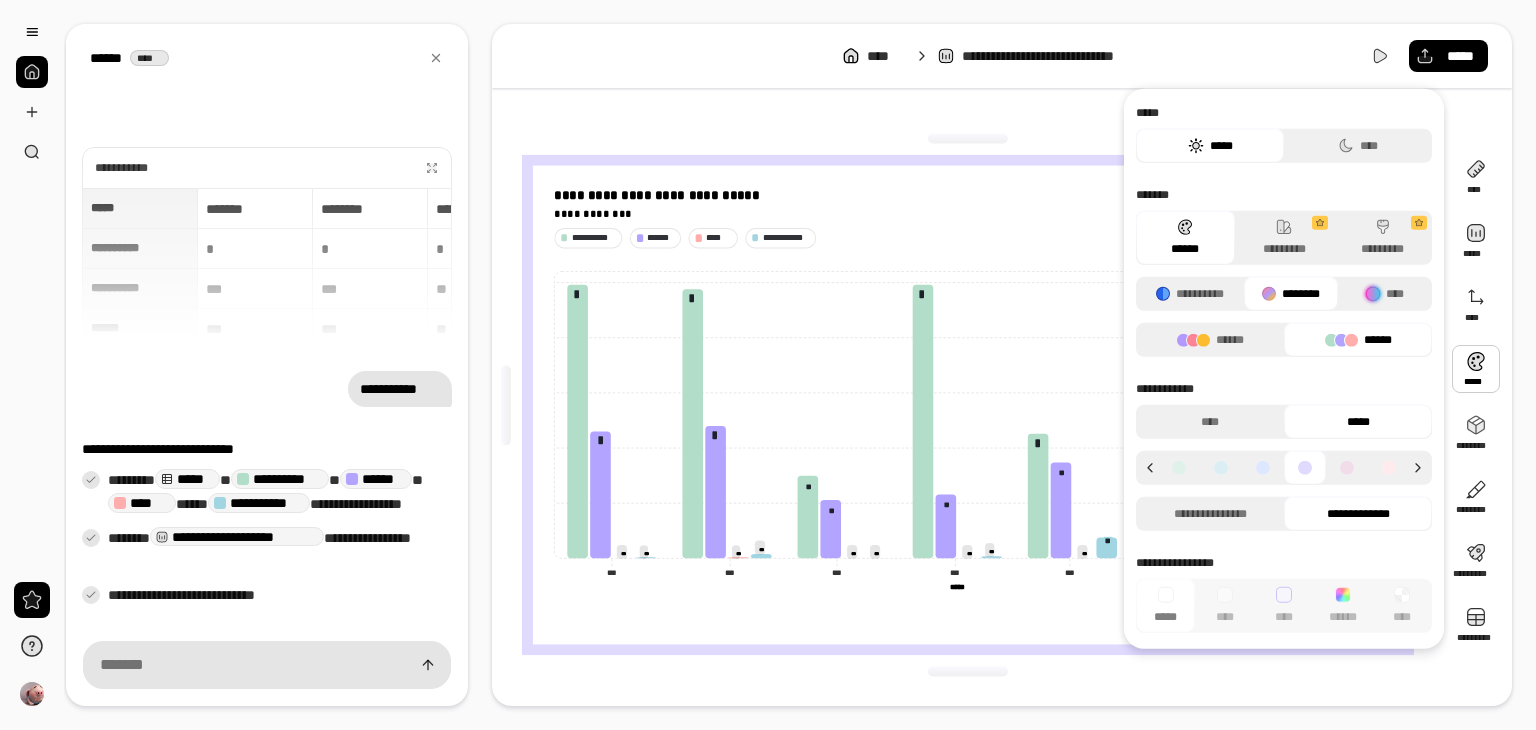 click at bounding box center (1179, 468) 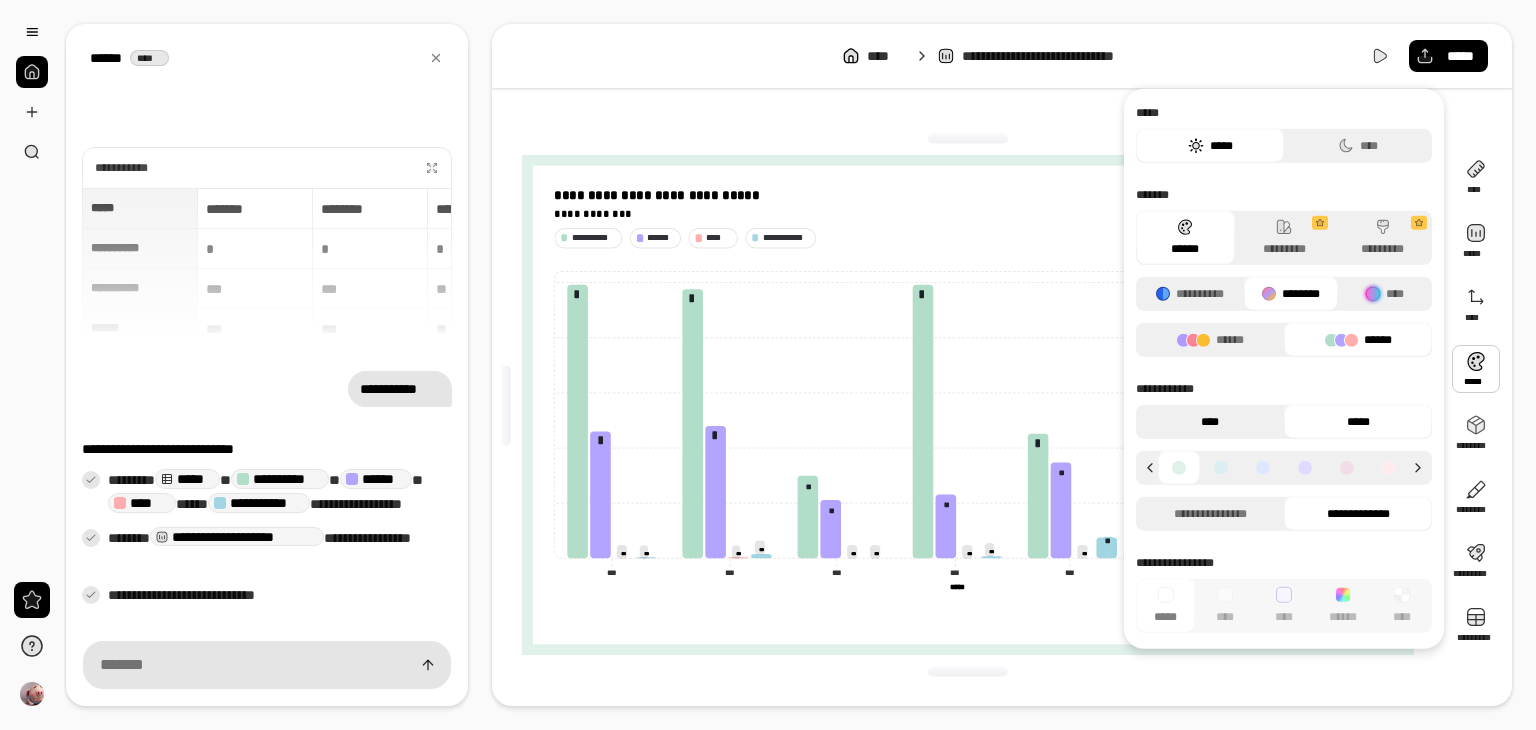 click on "****" at bounding box center (1210, 422) 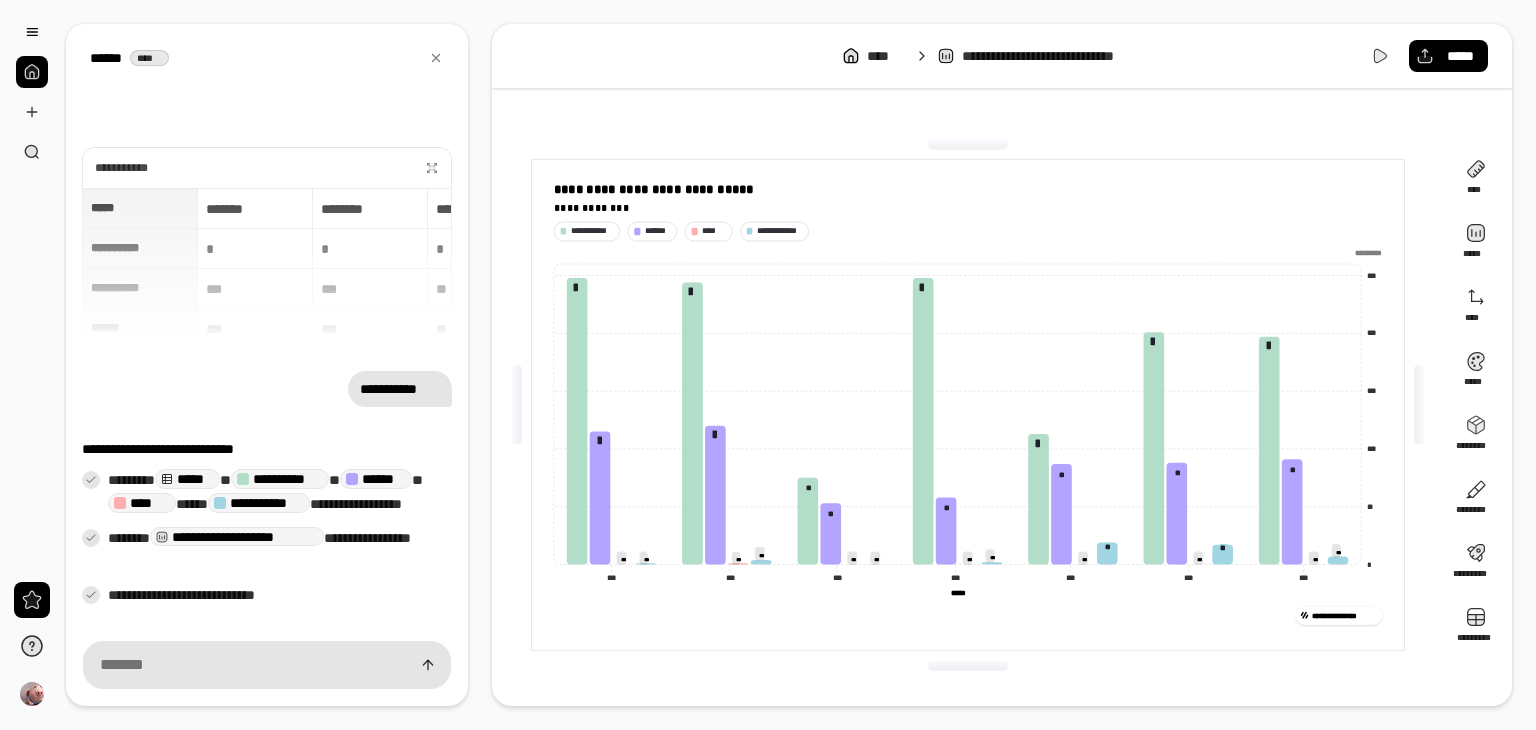 click on "**********" at bounding box center (968, 615) 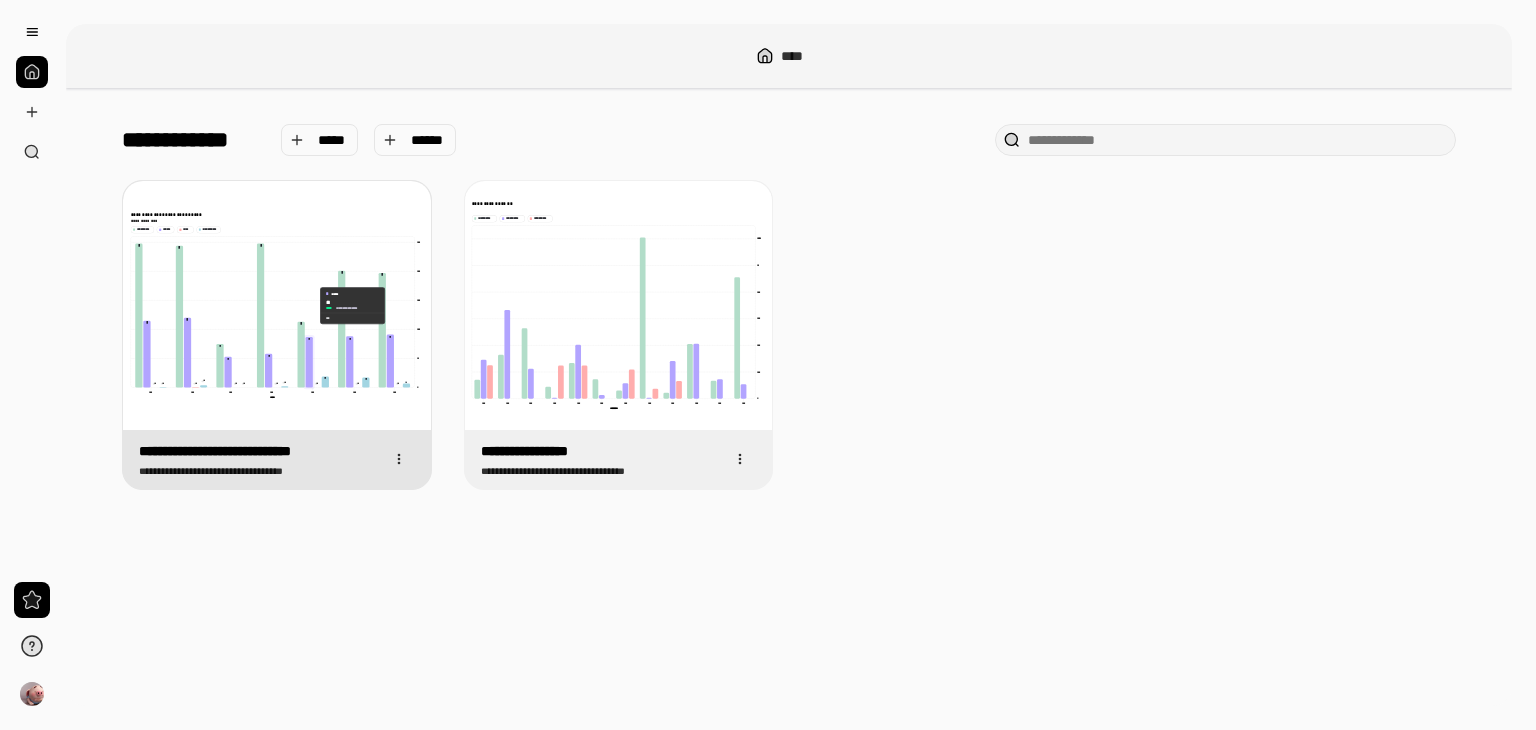 click 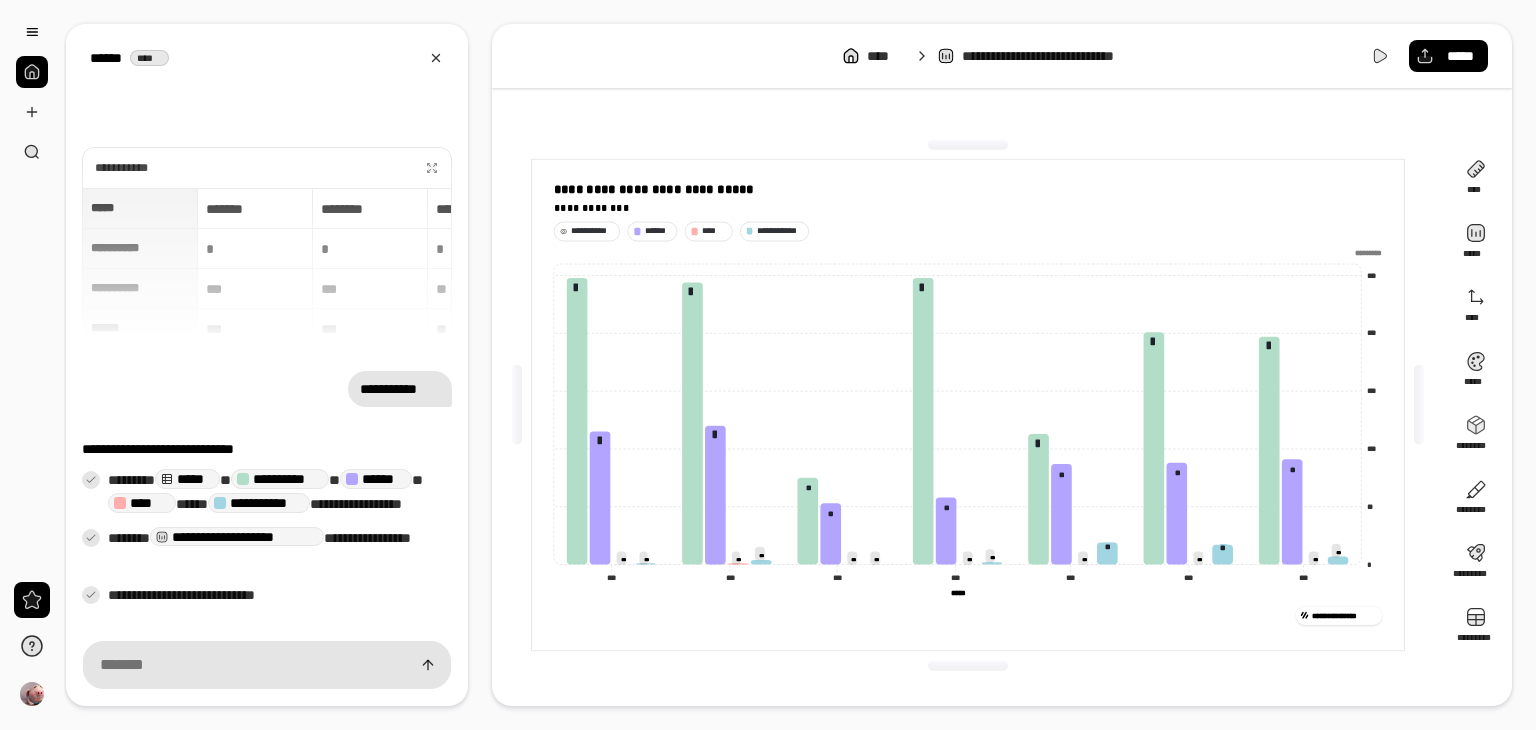 click 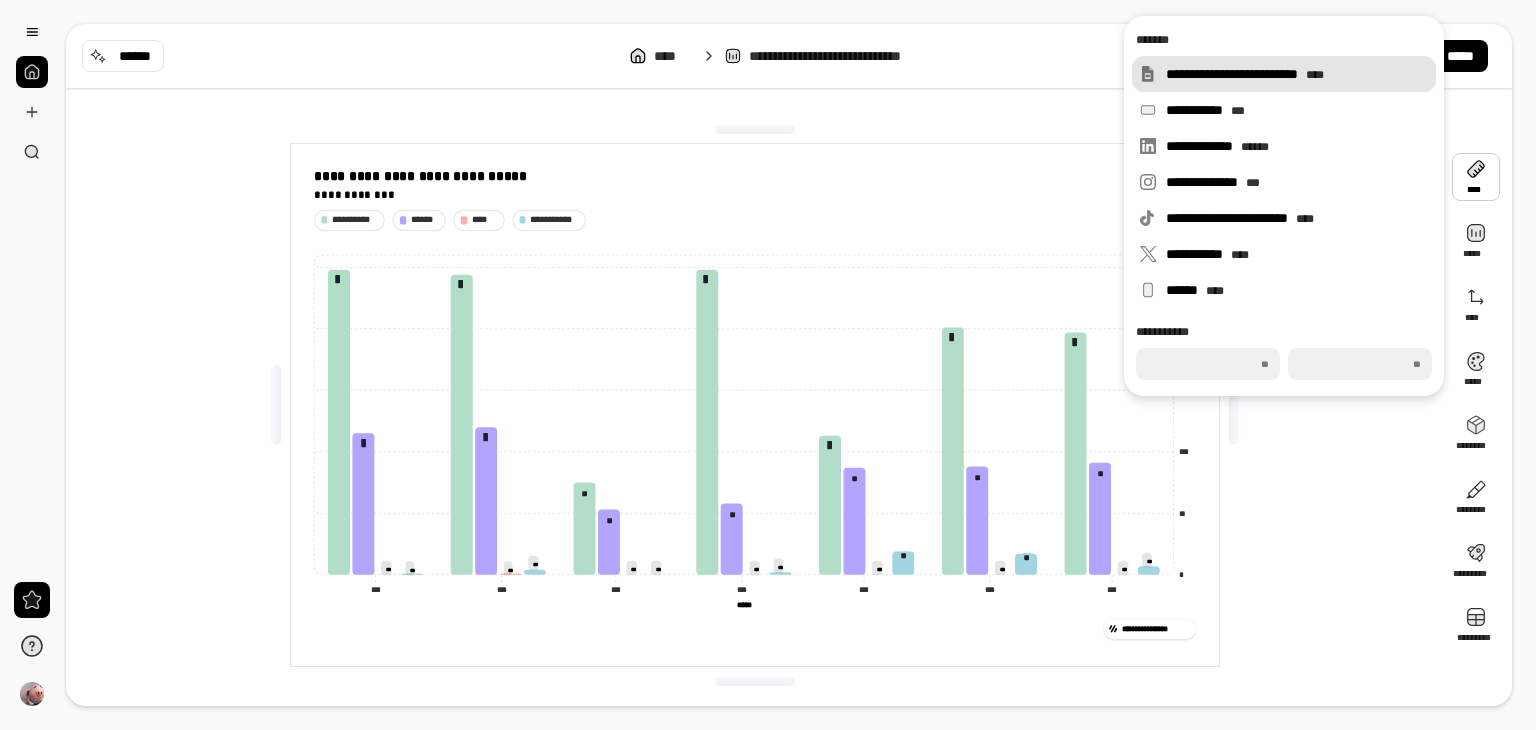 click on "**********" at bounding box center (1297, 74) 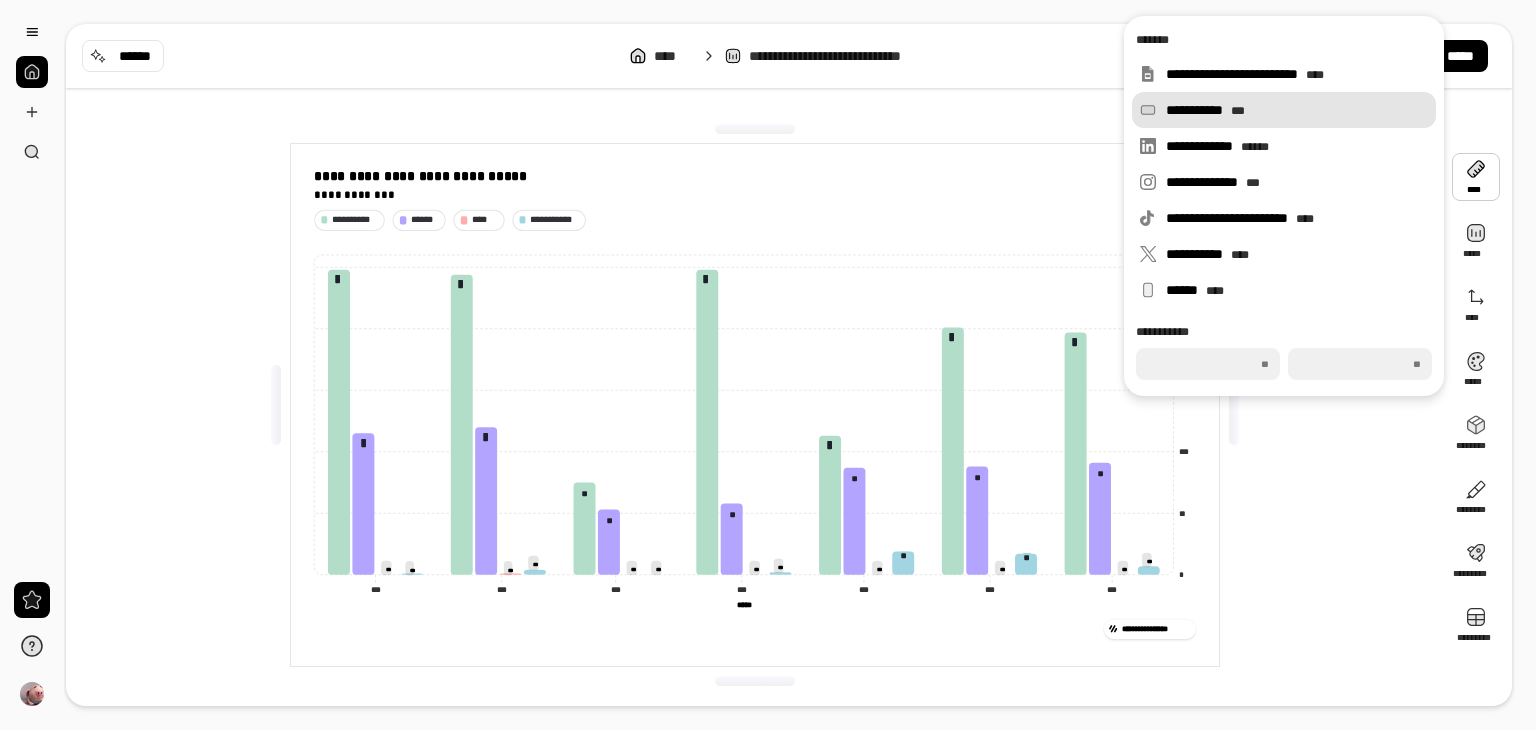 click on "**********" at bounding box center [1297, 110] 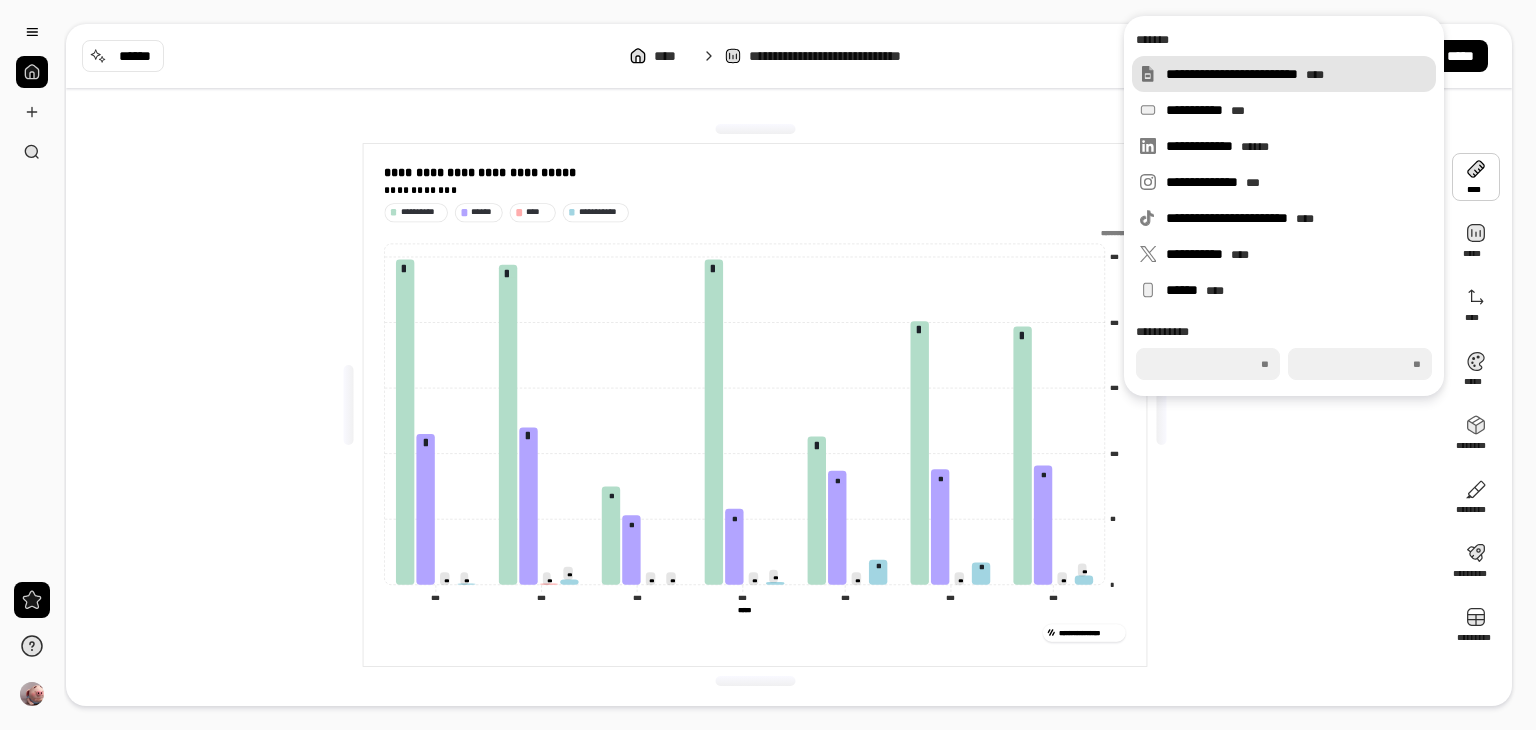click on "**********" at bounding box center (1297, 74) 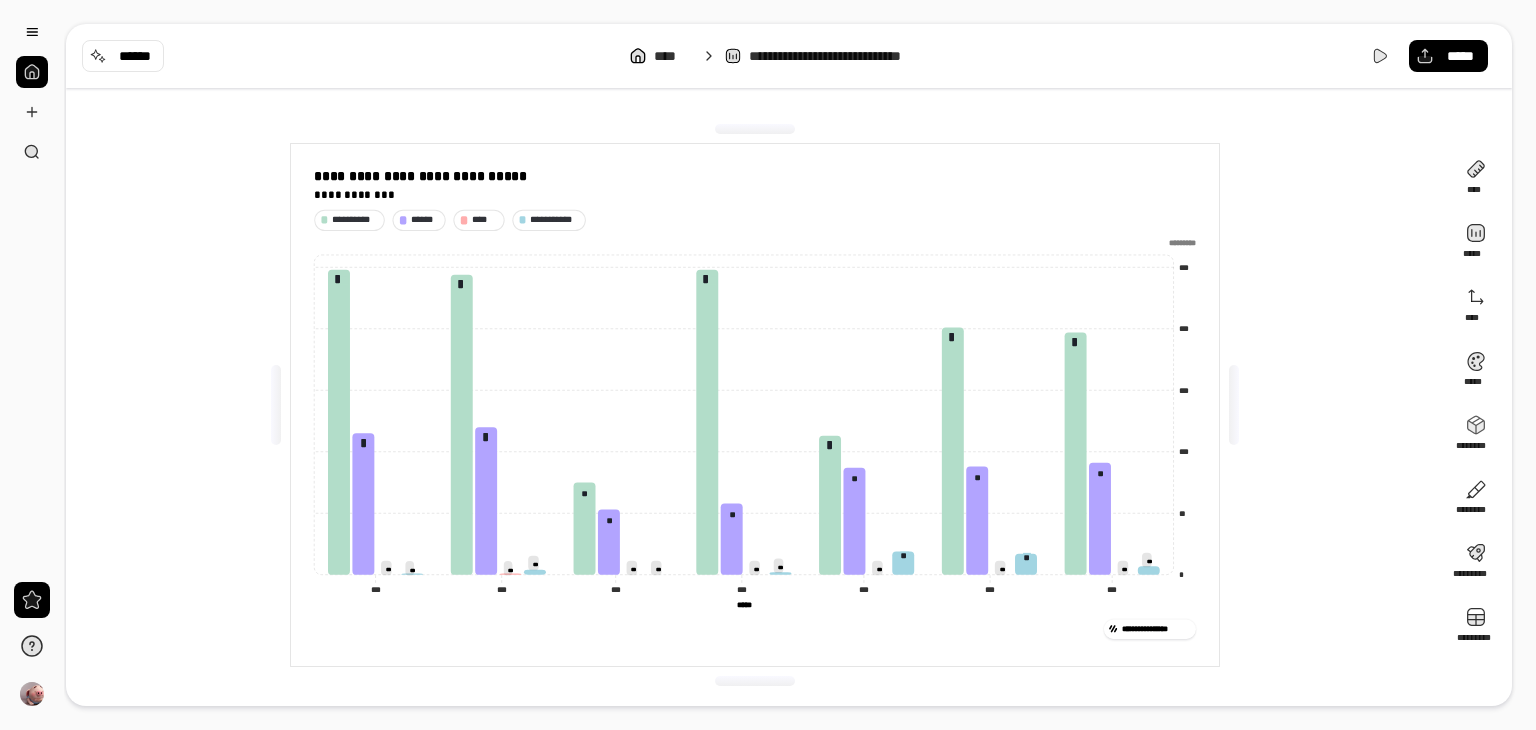 click on "**********" at bounding box center (755, 405) 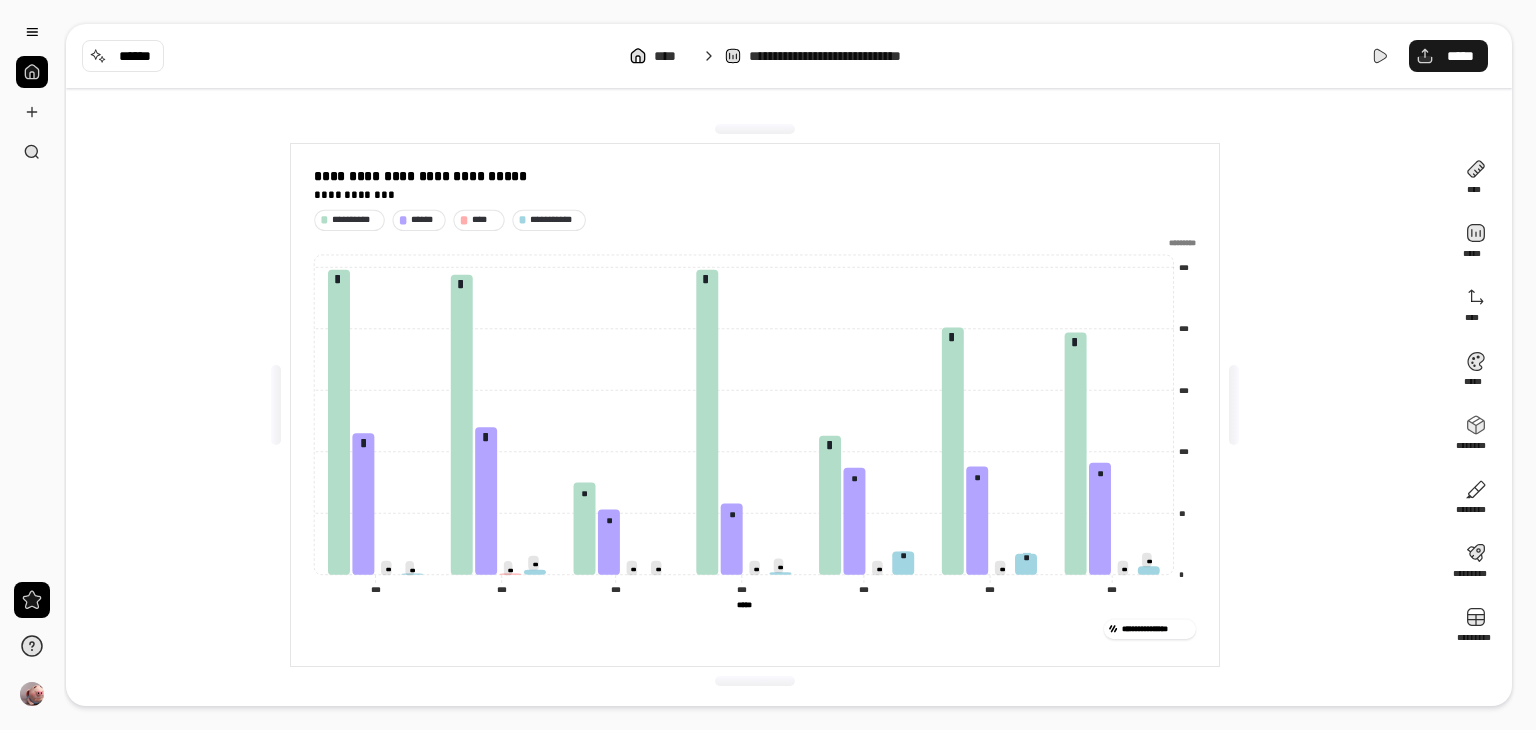 click on "*****" at bounding box center (1448, 56) 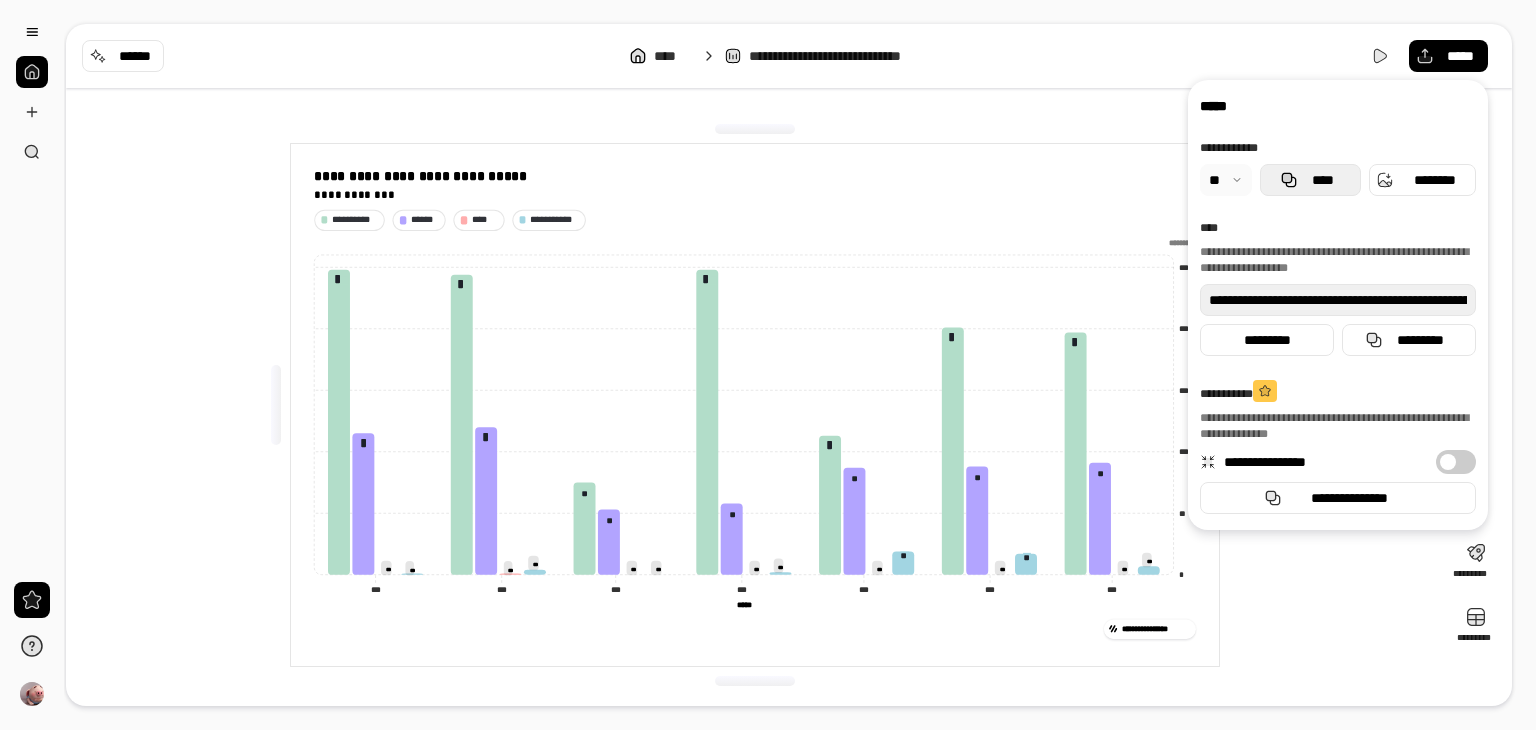 click on "****" at bounding box center (1310, 180) 